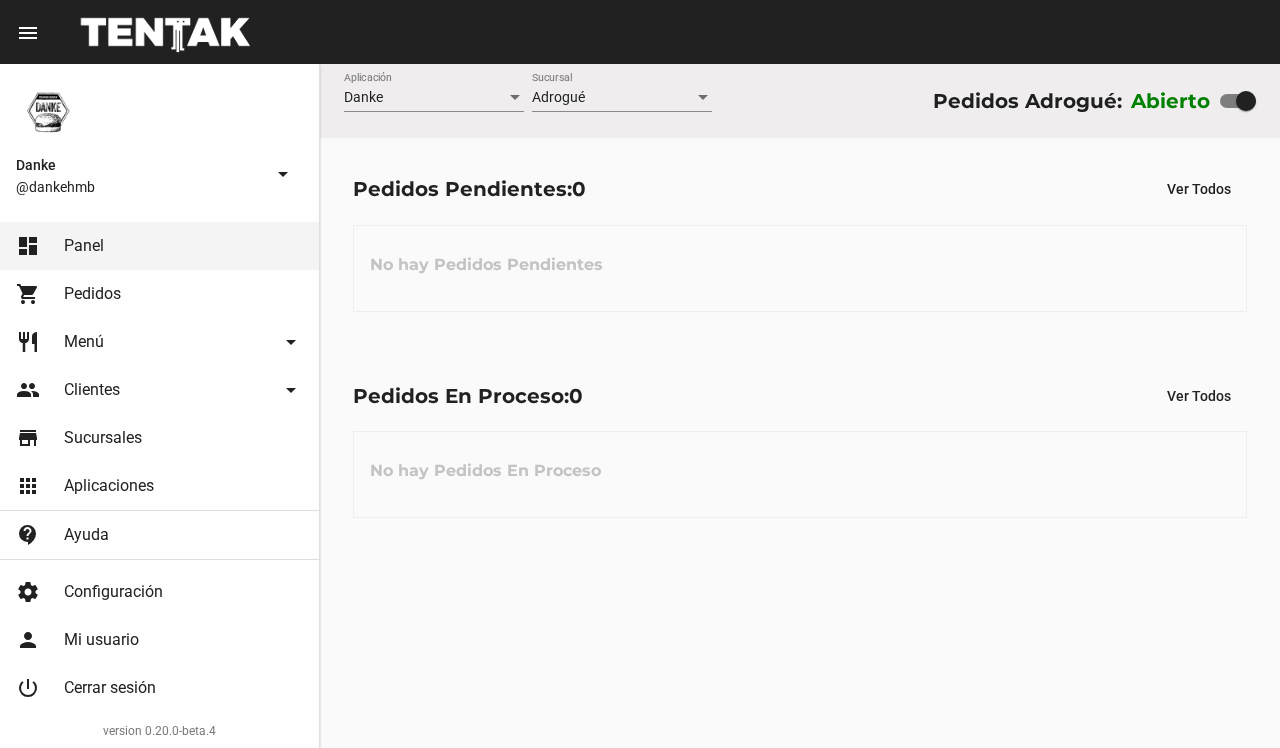 scroll, scrollTop: 0, scrollLeft: 0, axis: both 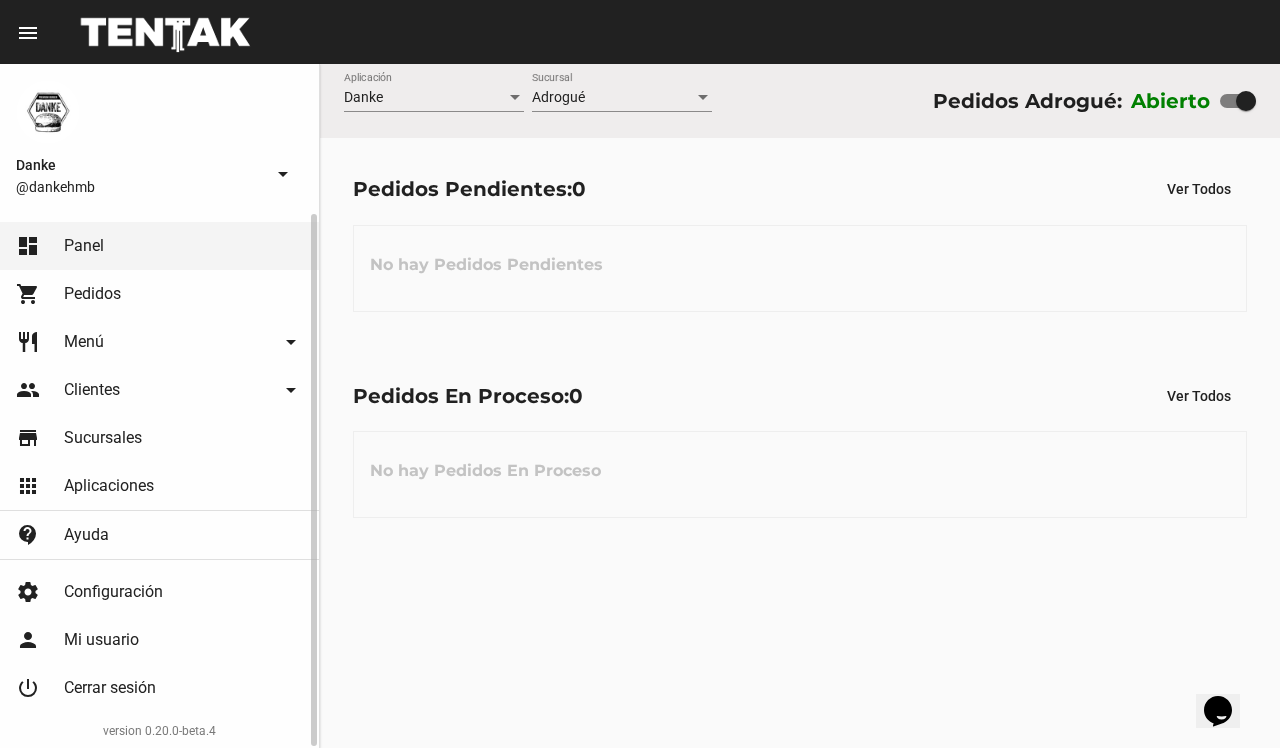 click on "Menú" 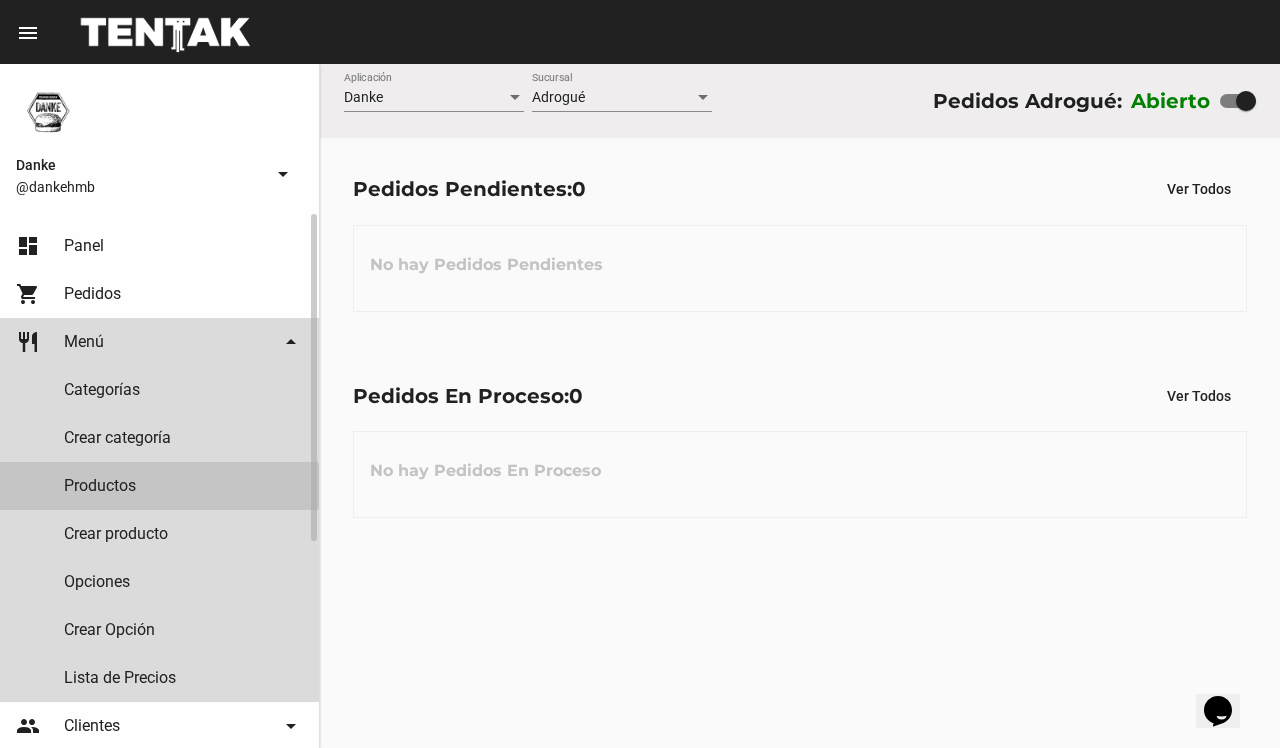 click on "Productos" 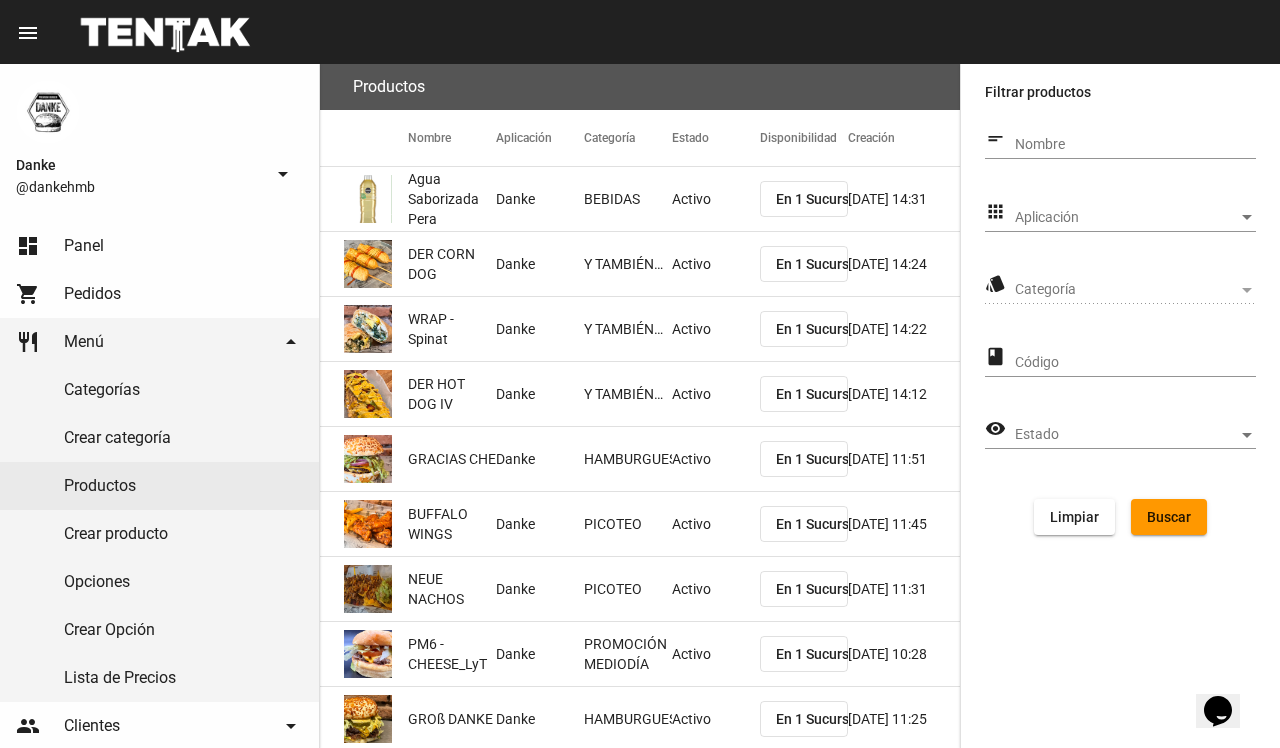 click on "Aplicación" at bounding box center [1126, 218] 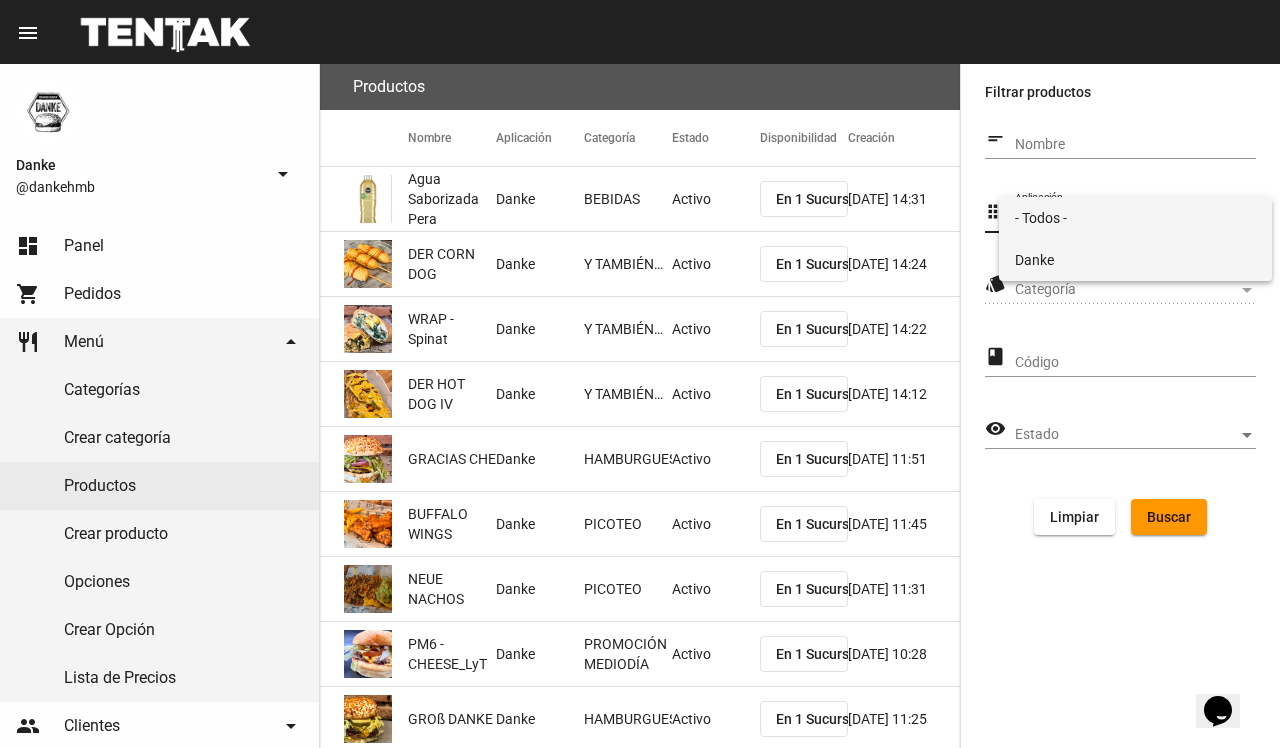 click on "Danke" at bounding box center [1135, 260] 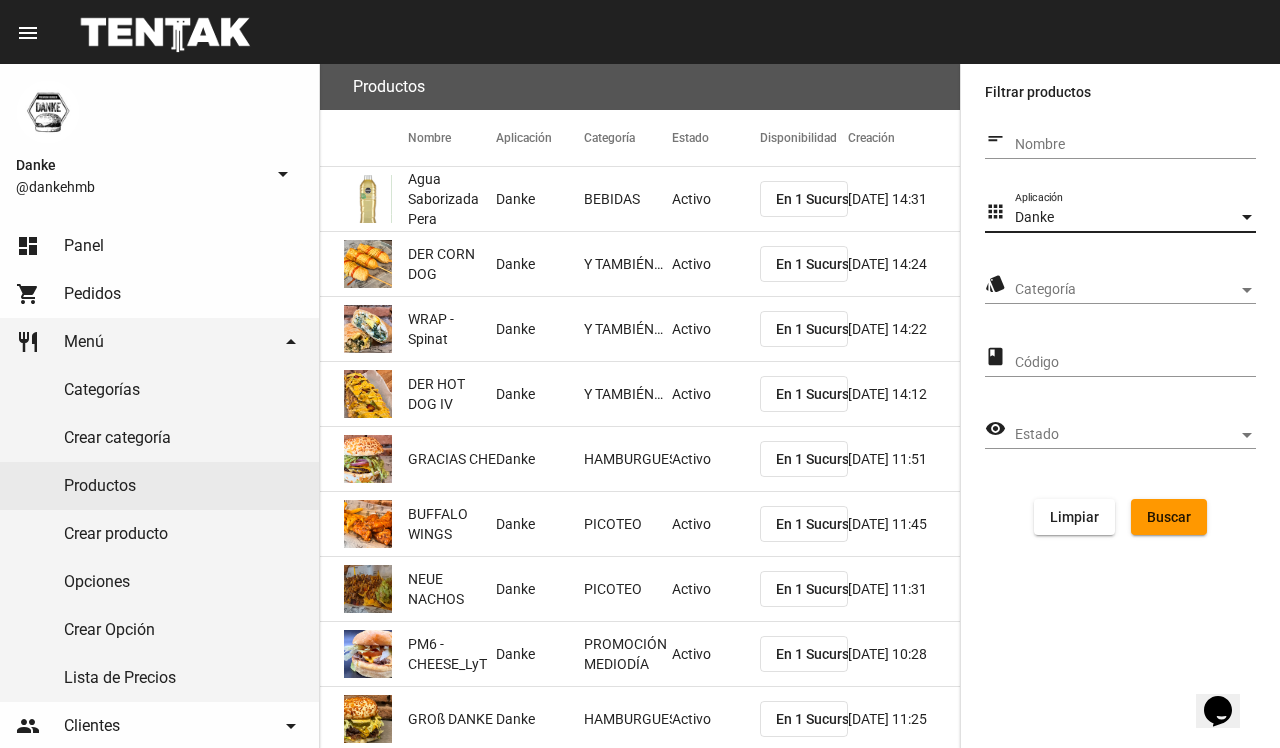 click on "Categoría Categoría" 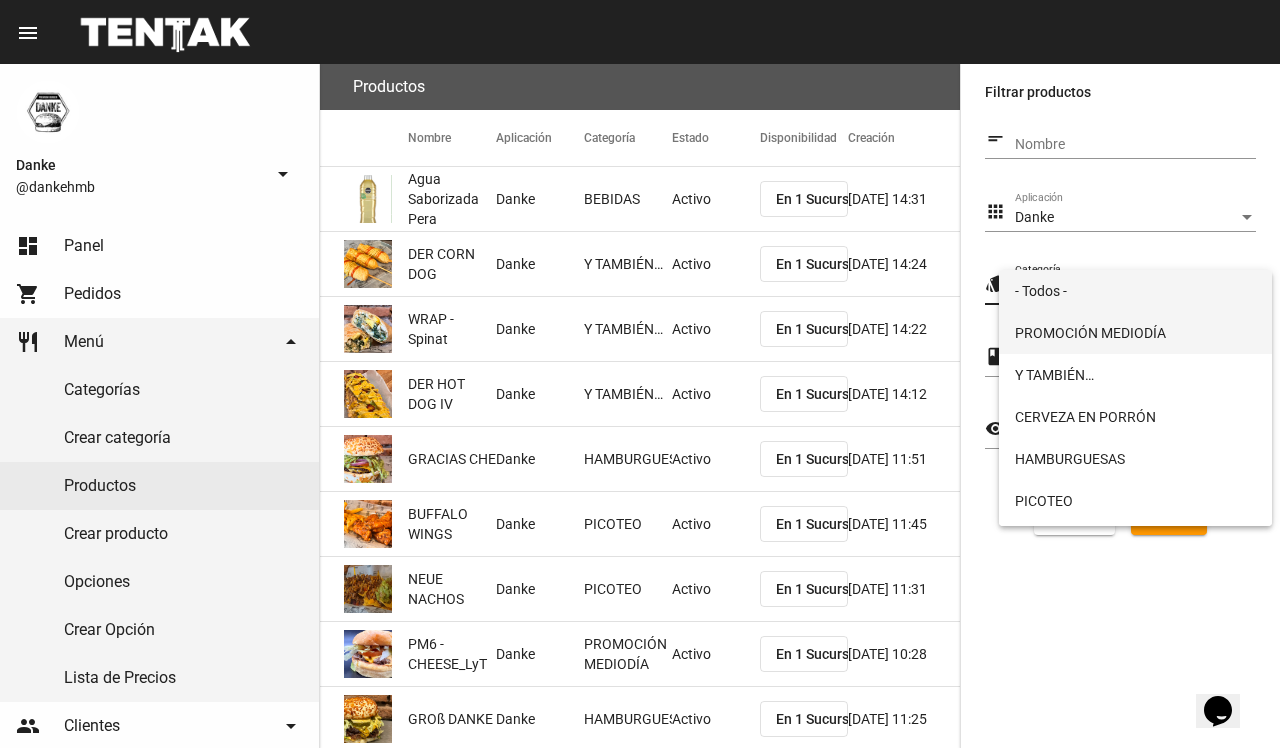 click on "PROMOCIÓN MEDIODÍA" at bounding box center (1135, 333) 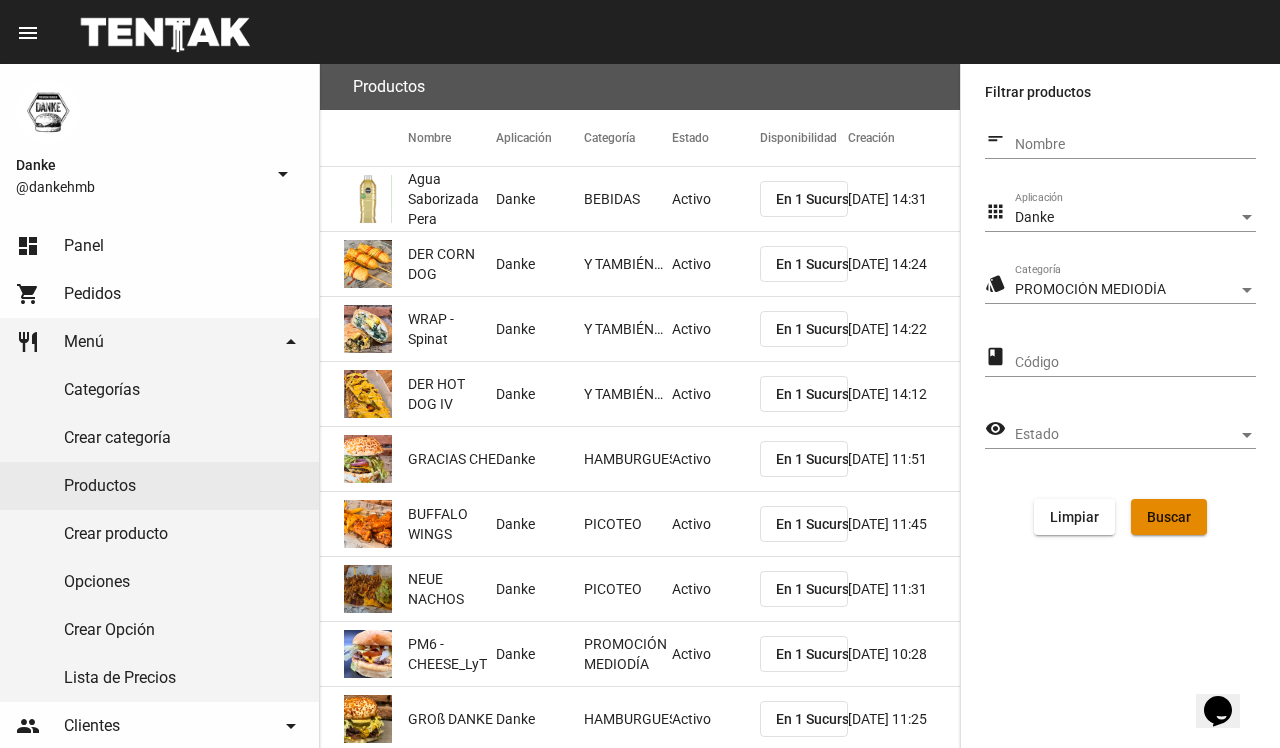 click on "Buscar" 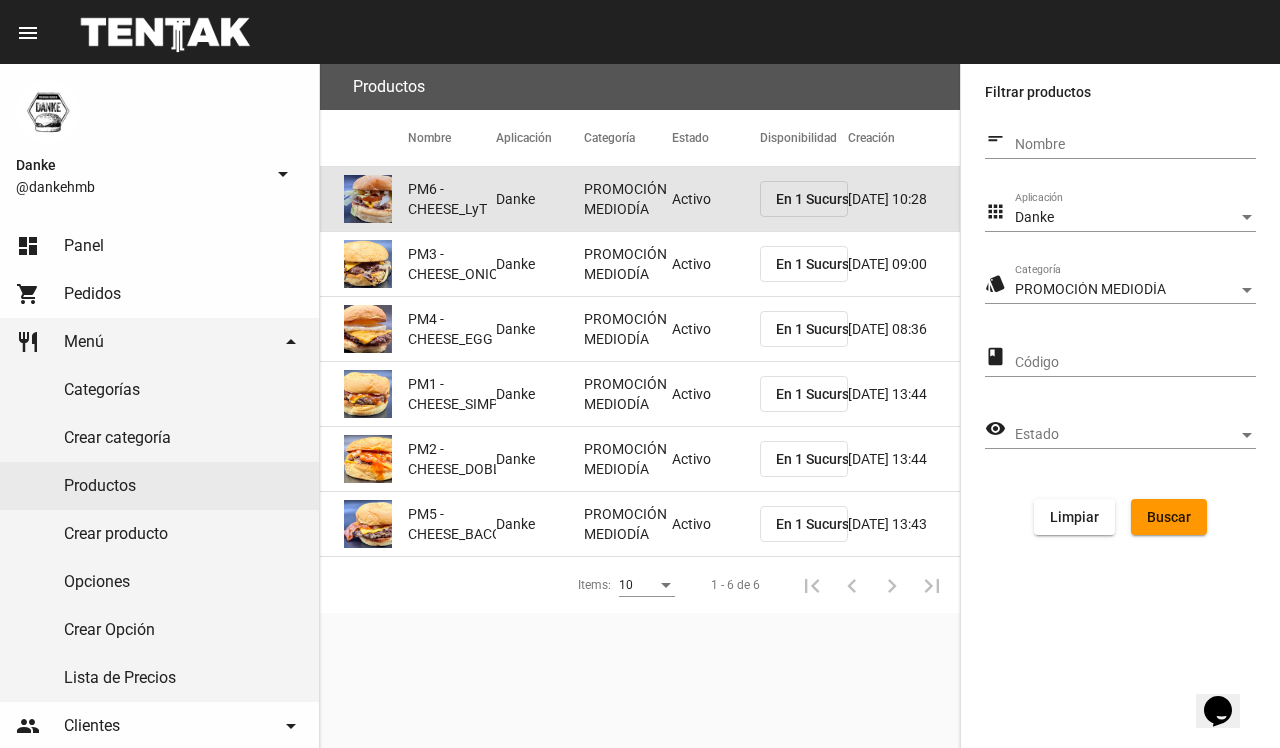 click on "PROMOCIÓN MEDIODÍA" 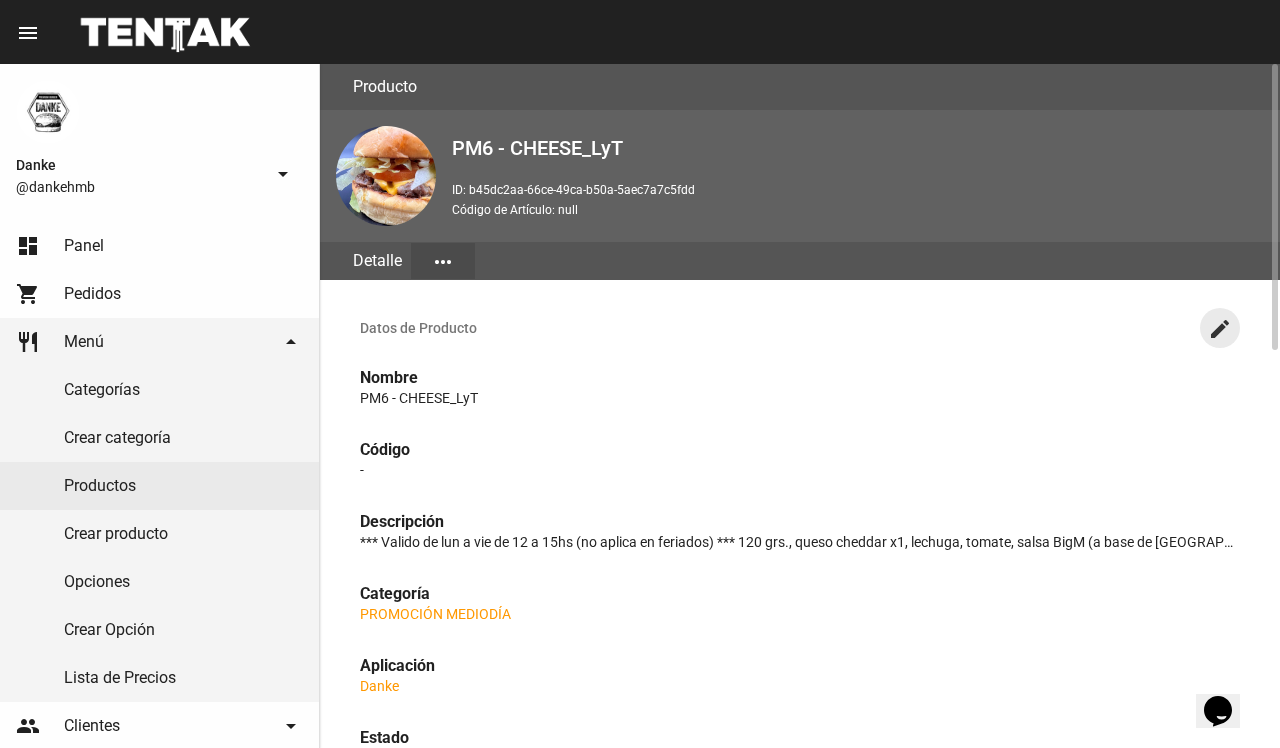 click on "create" 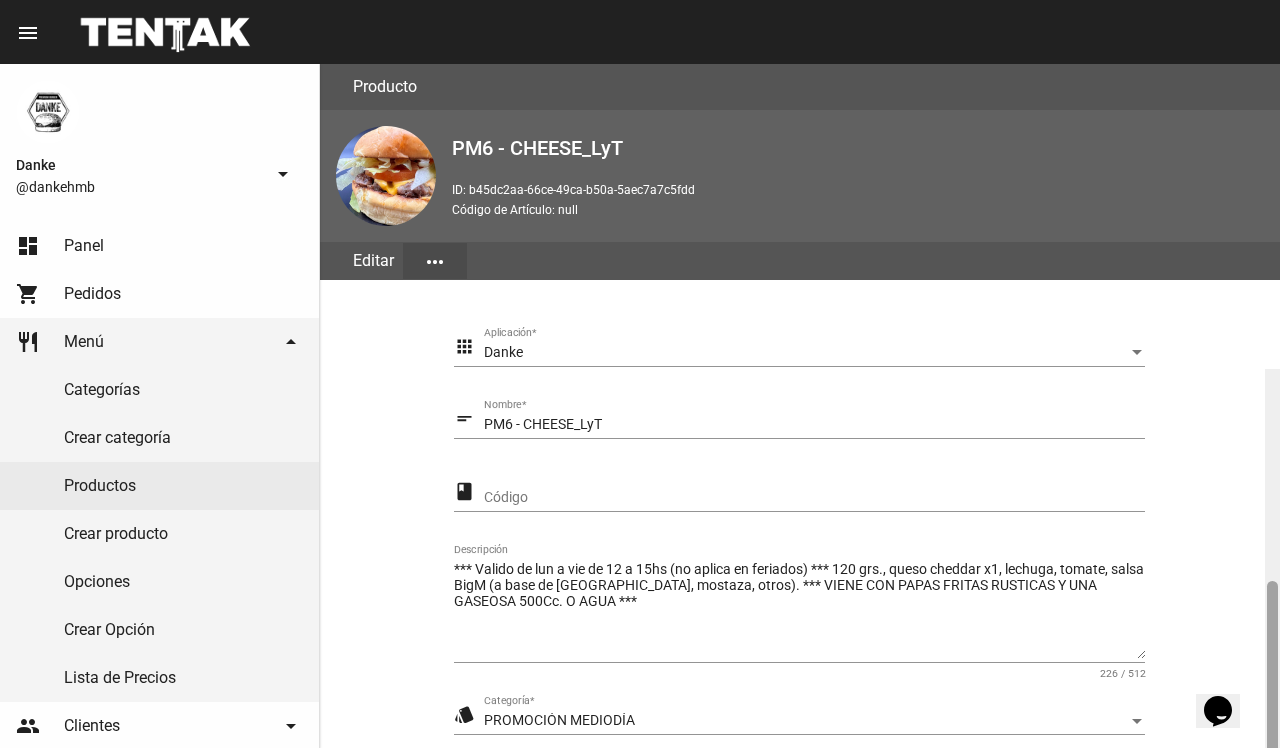 scroll, scrollTop: 305, scrollLeft: 0, axis: vertical 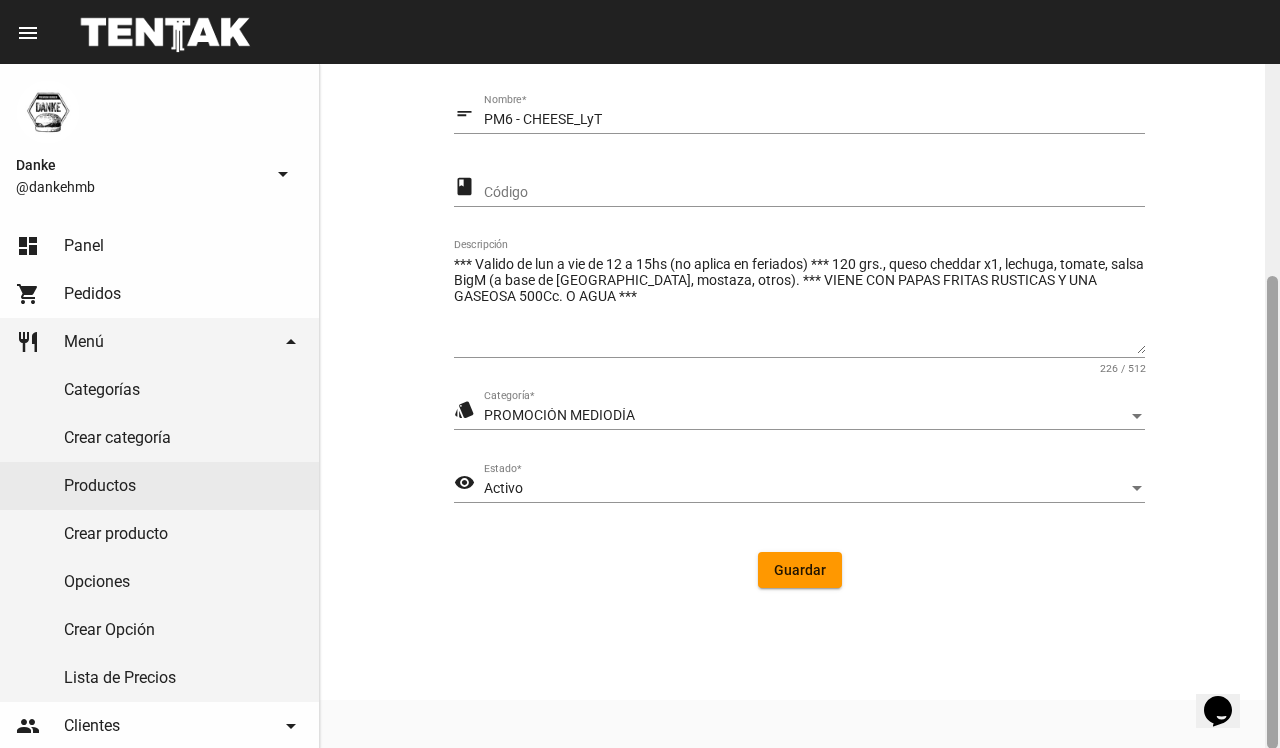 click 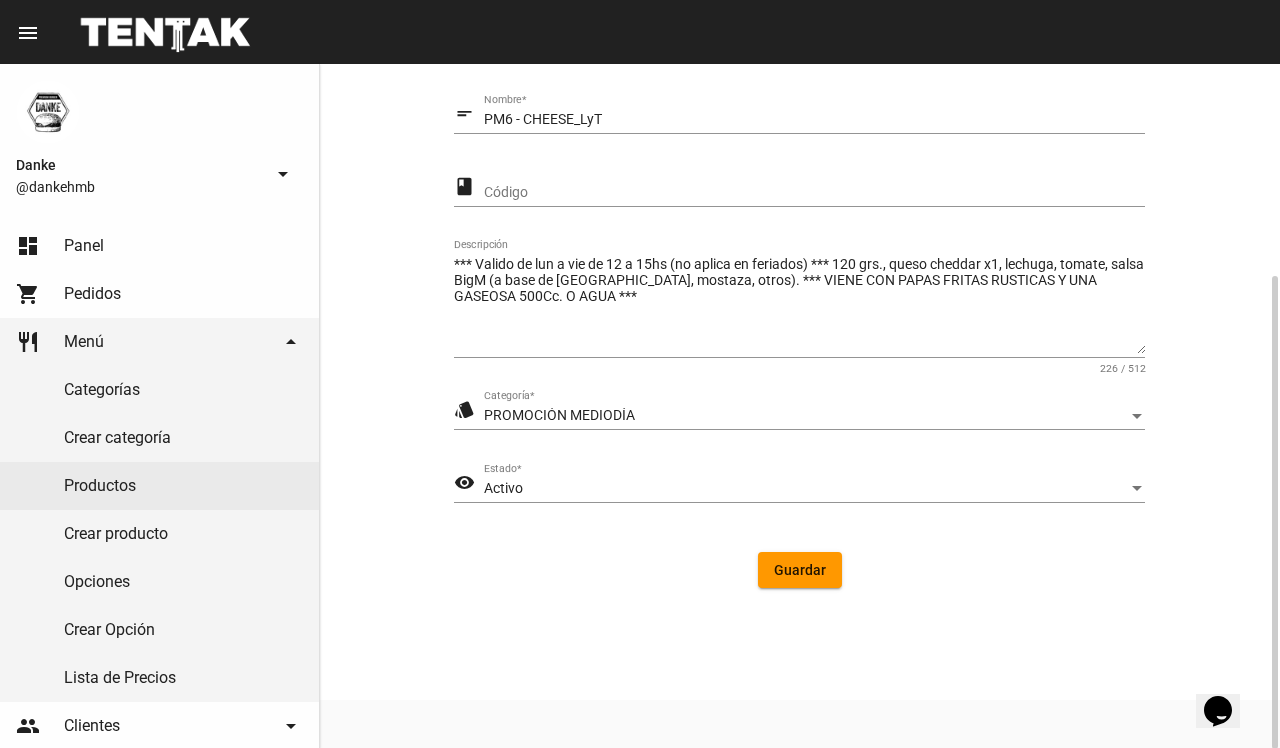 click on "Activo Estado  *" 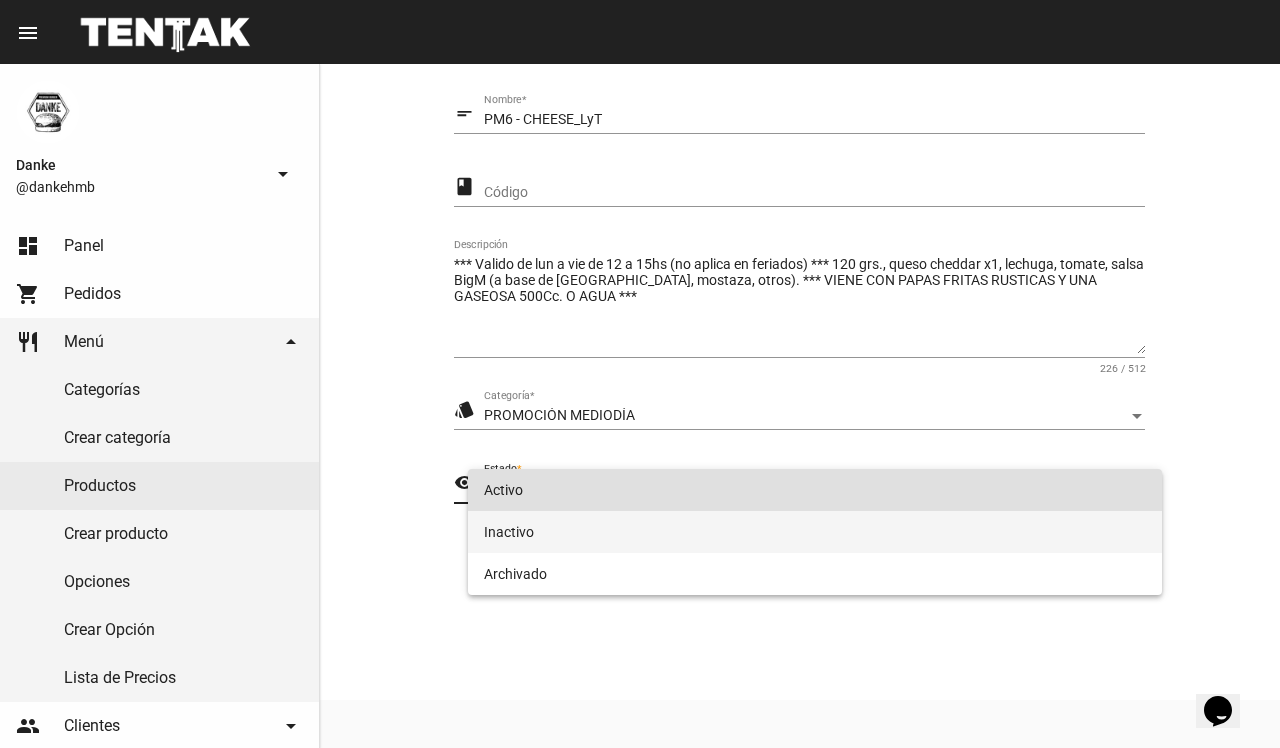 click on "Inactivo" at bounding box center [814, 532] 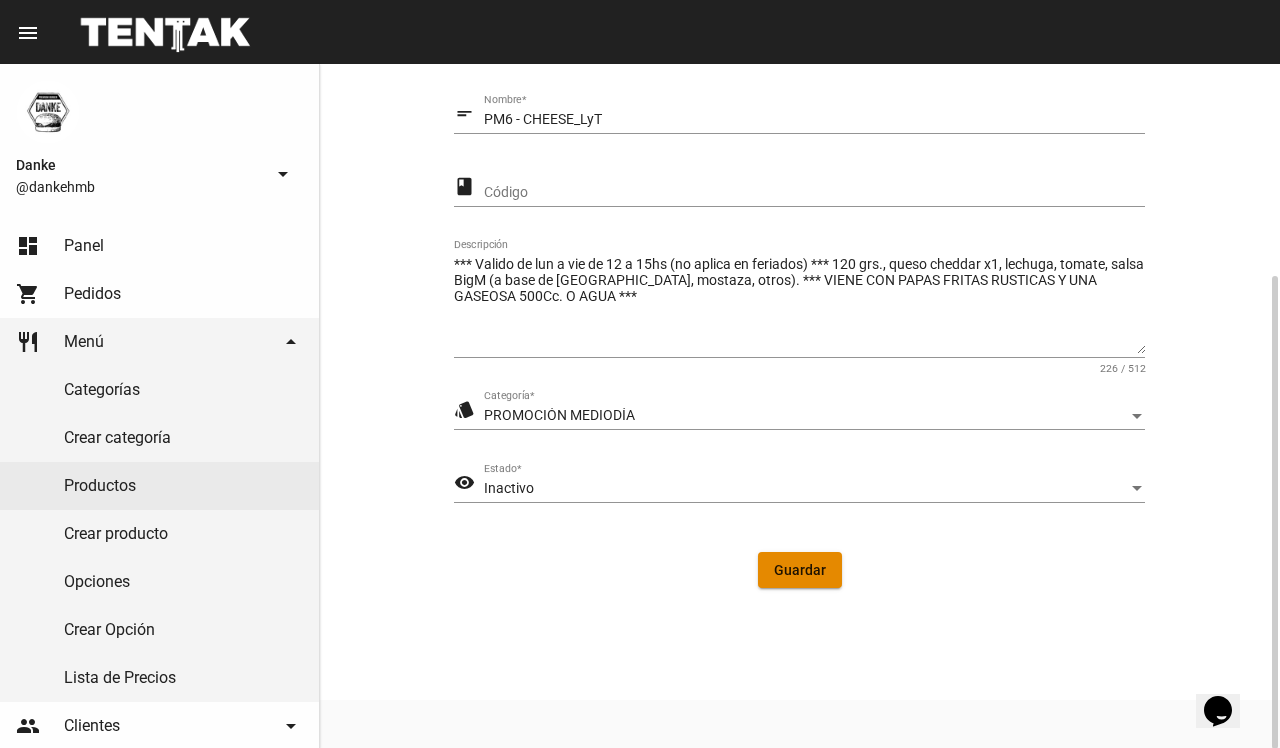 click on "Guardar" 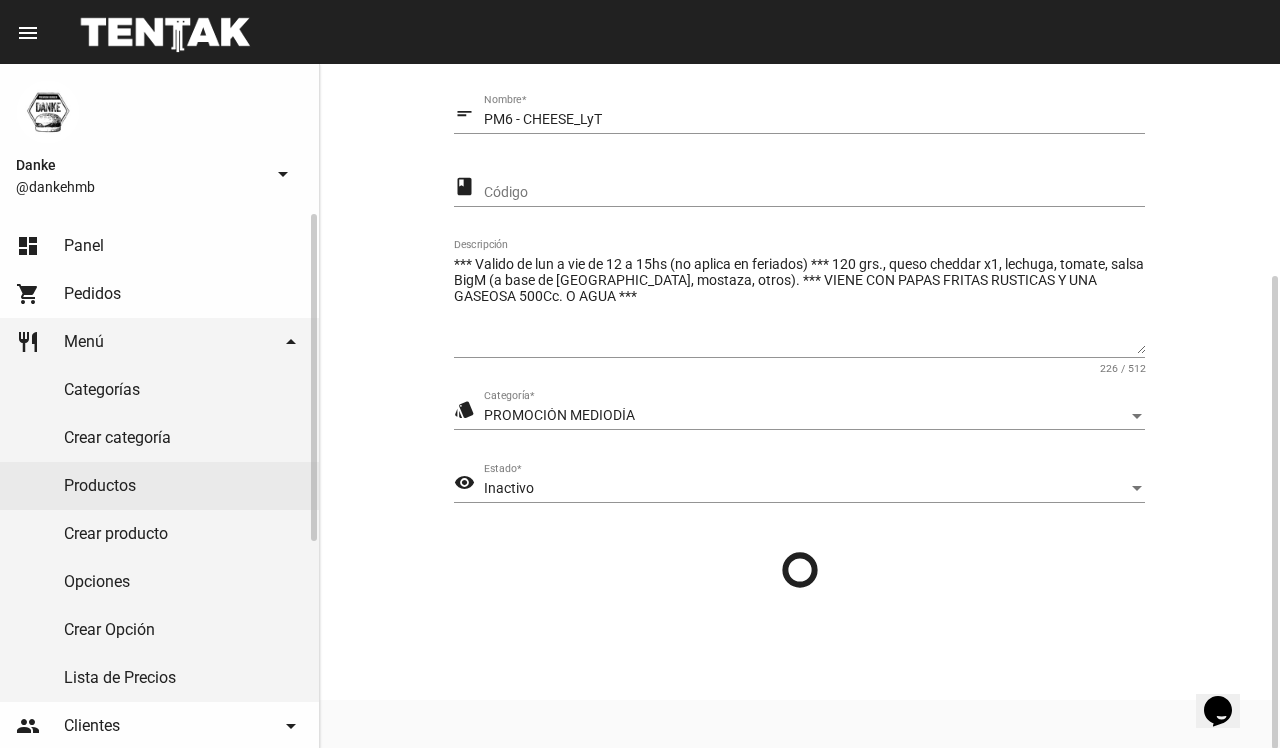 scroll, scrollTop: 0, scrollLeft: 0, axis: both 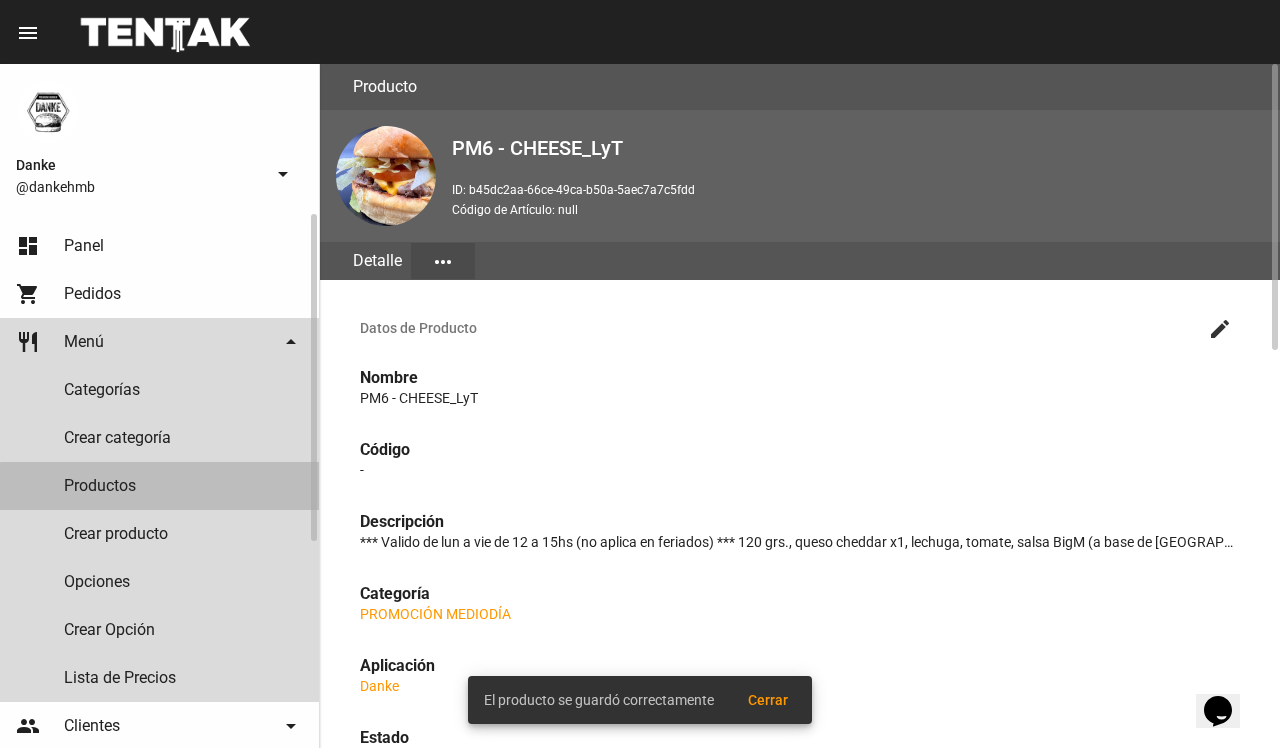 click on "Productos" 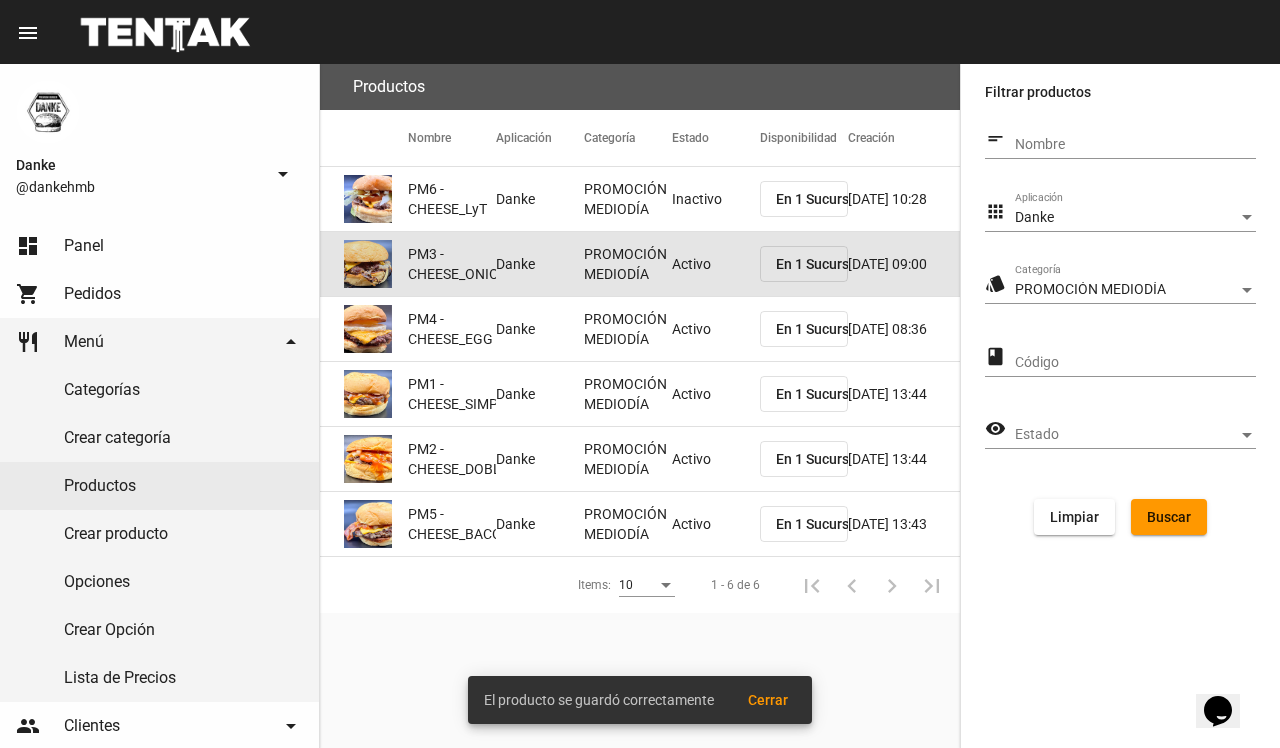 click on "Activo" 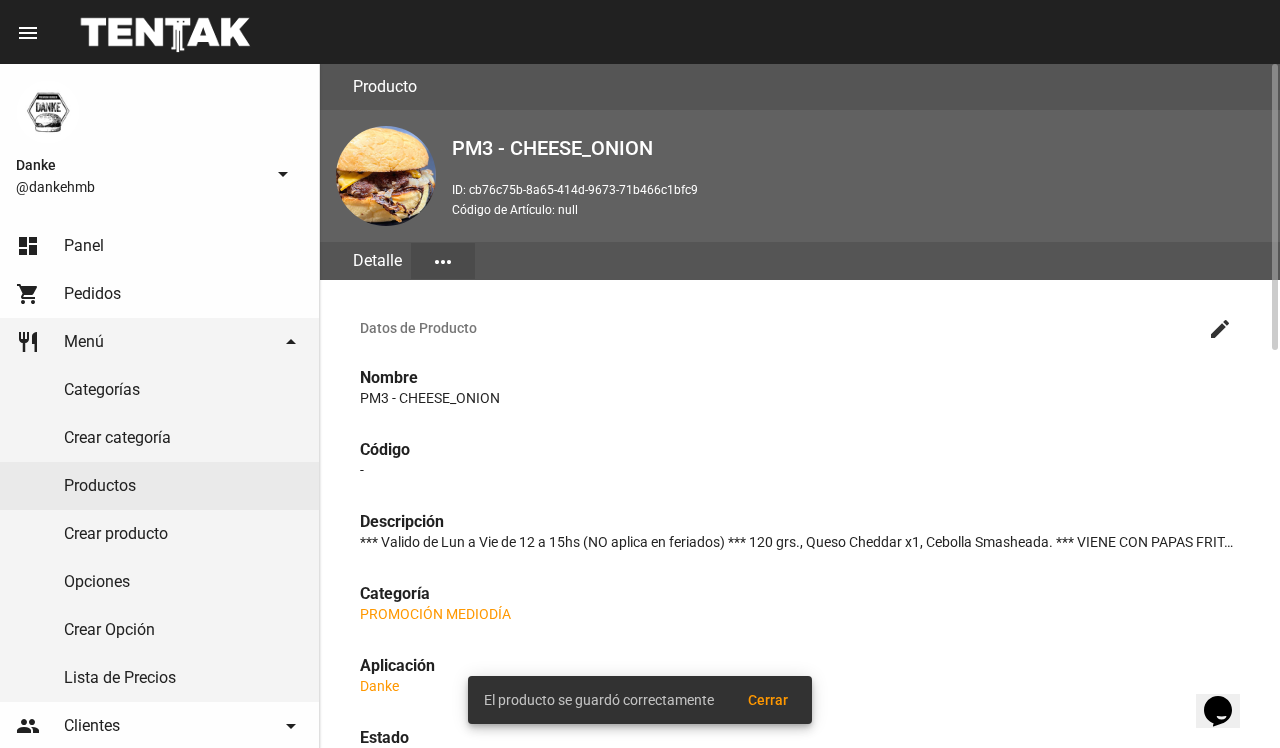 click on "Datos de Producto create" 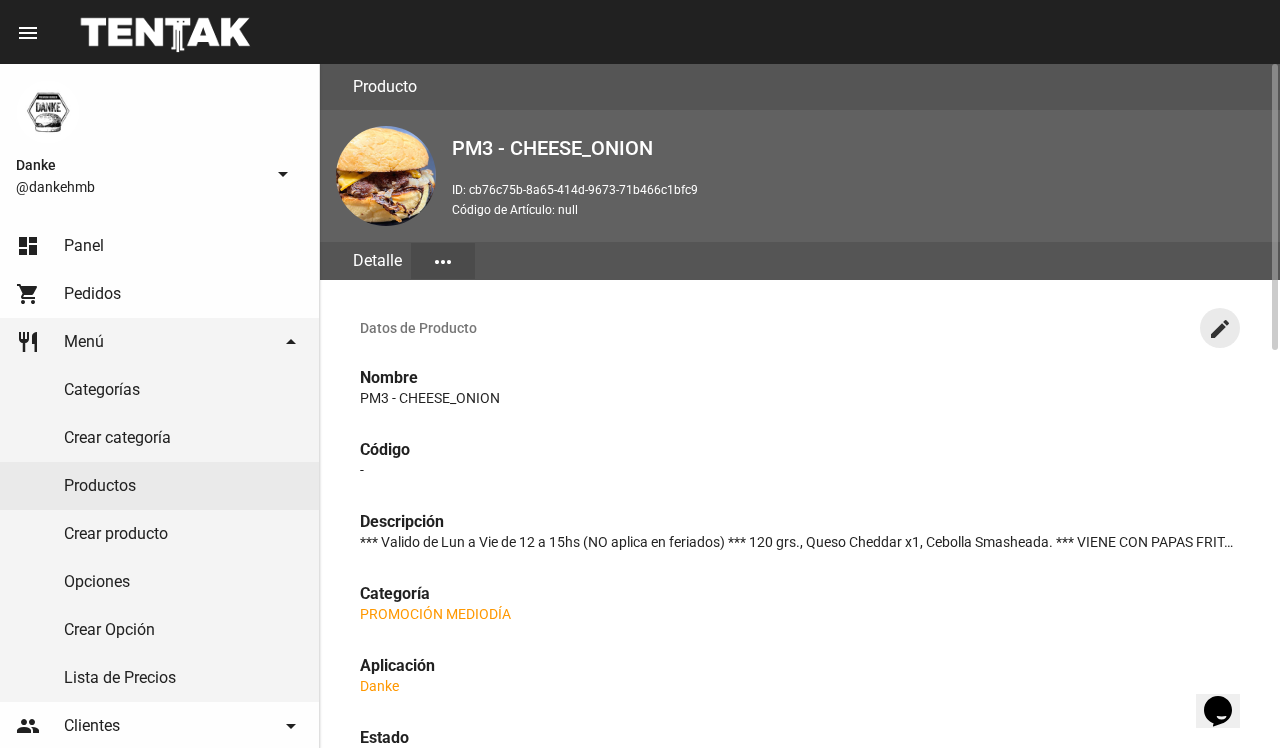 click on "create" 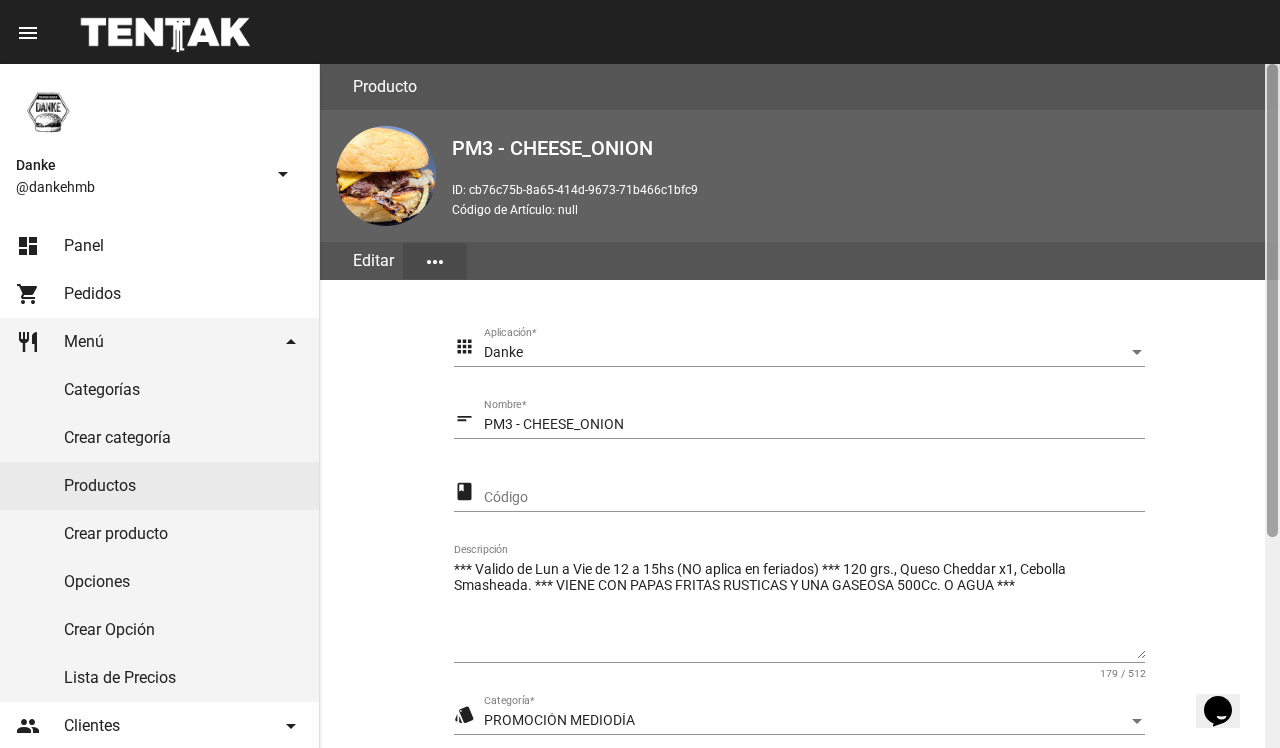 scroll, scrollTop: 305, scrollLeft: 0, axis: vertical 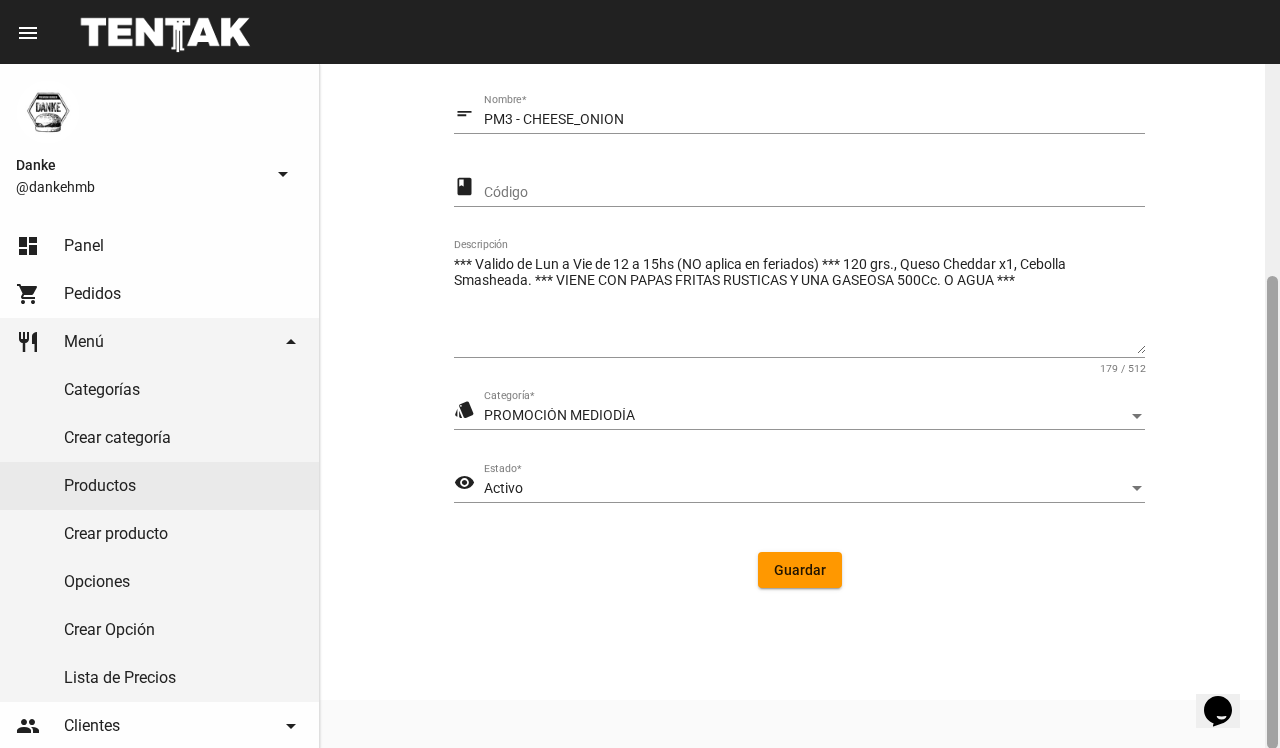 drag, startPoint x: 1278, startPoint y: 366, endPoint x: 1186, endPoint y: 388, distance: 94.59387 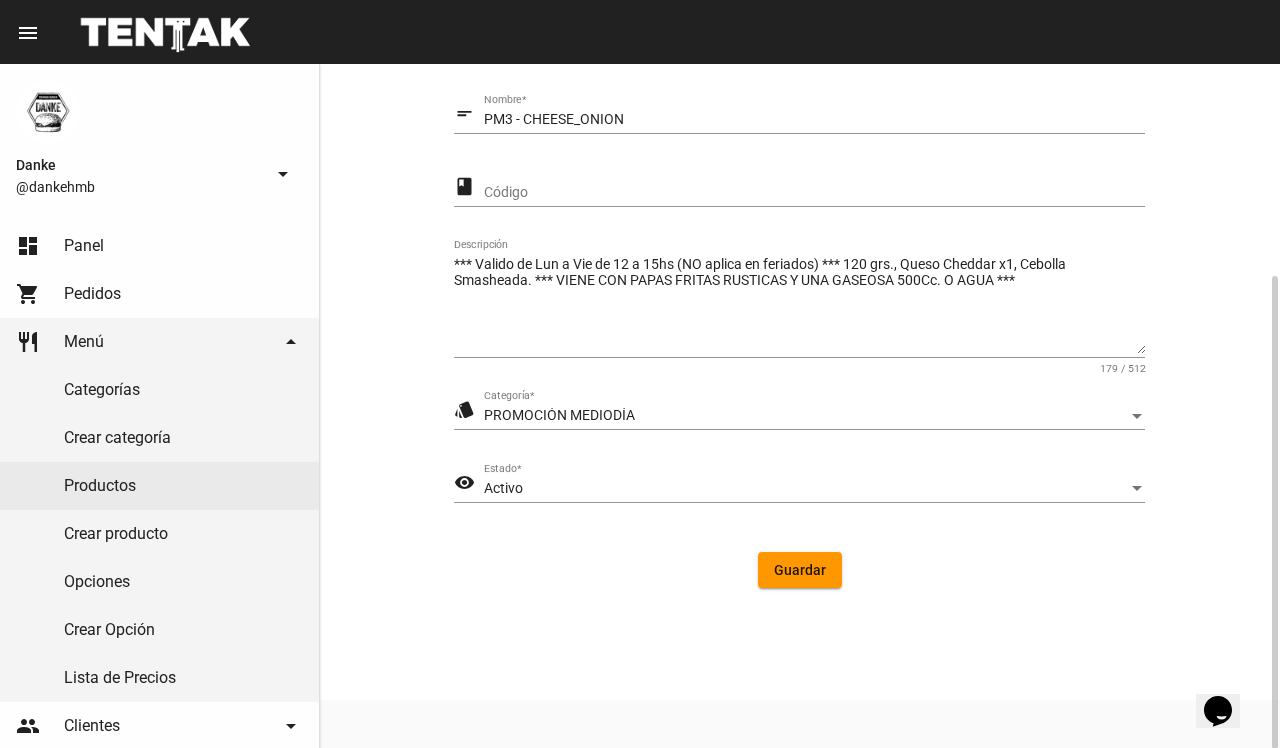 click on "Activo Estado  *" 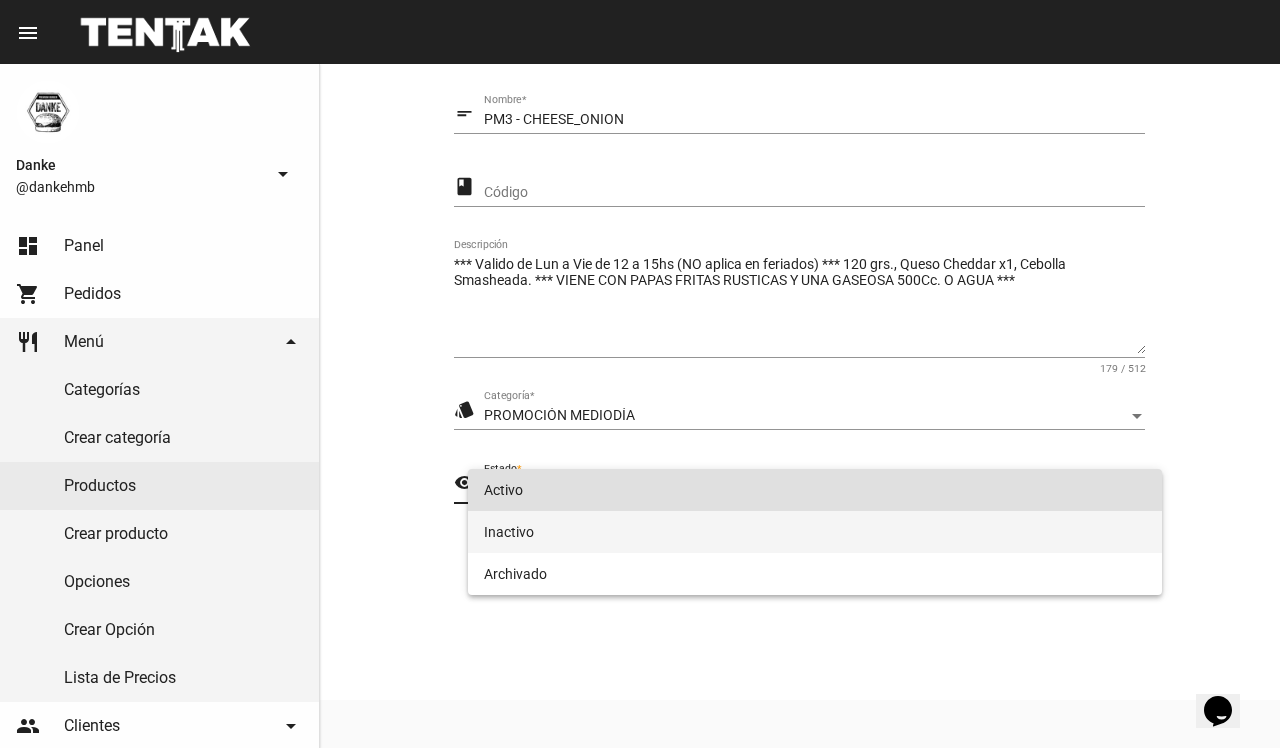 click on "Inactivo" at bounding box center (814, 532) 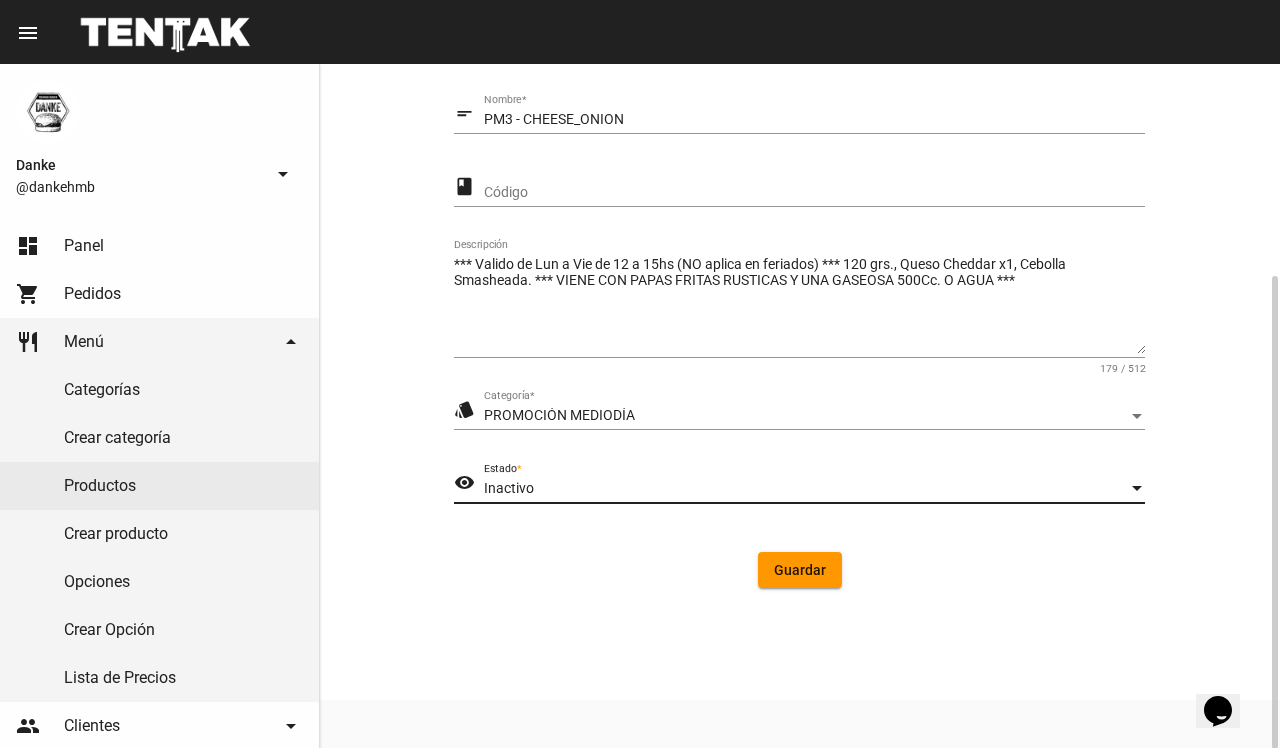 click on "Guardar" 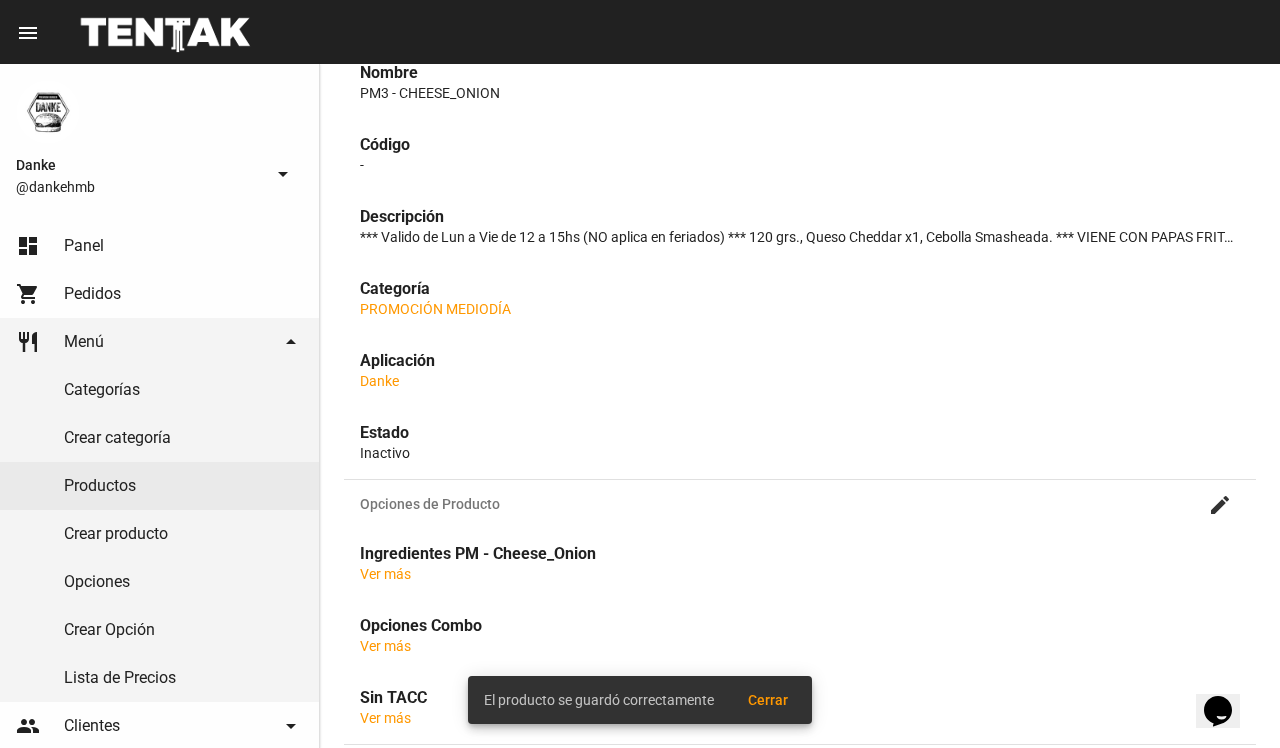 scroll, scrollTop: 0, scrollLeft: 0, axis: both 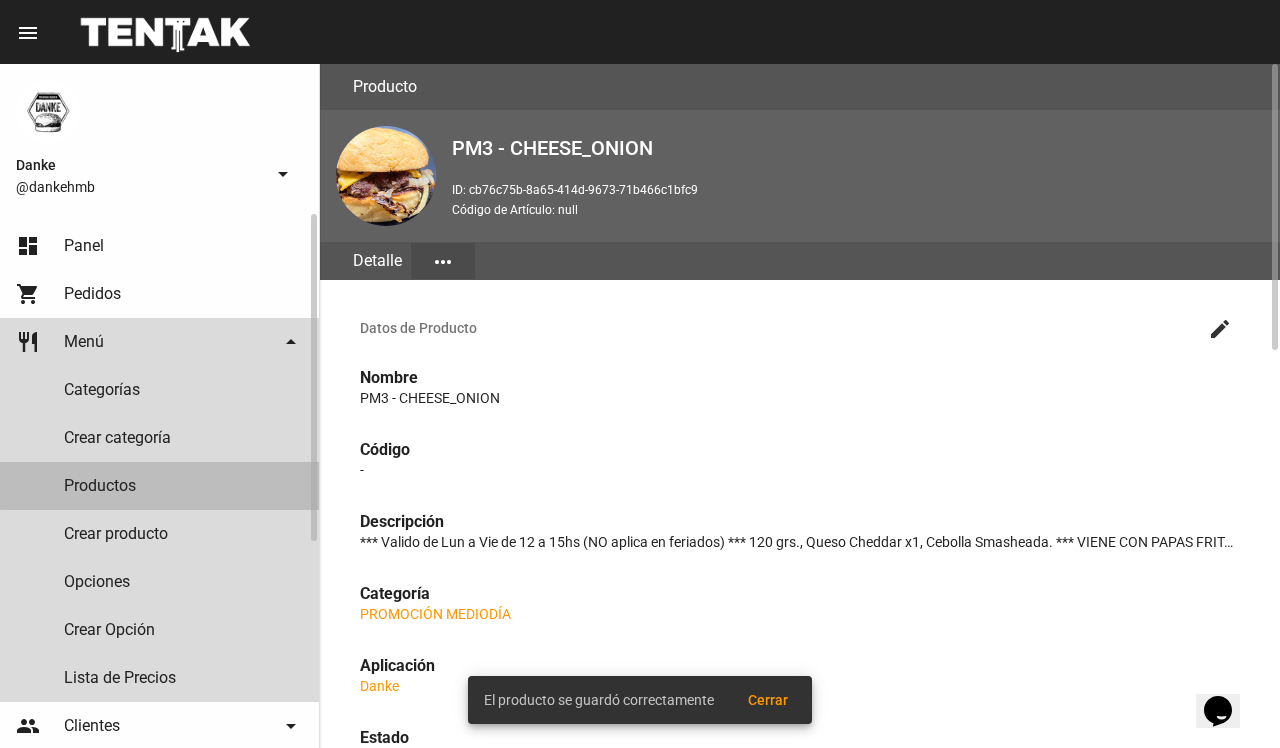 click on "Productos" 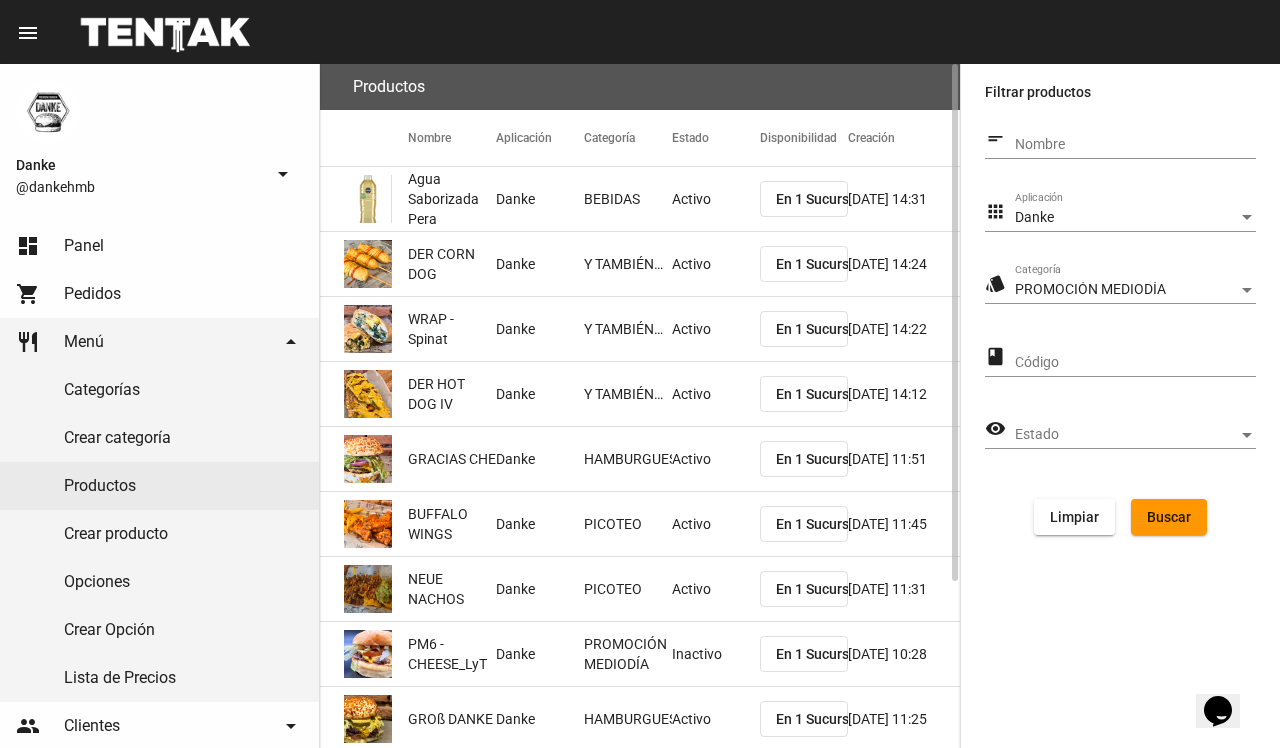 click on "Buscar" 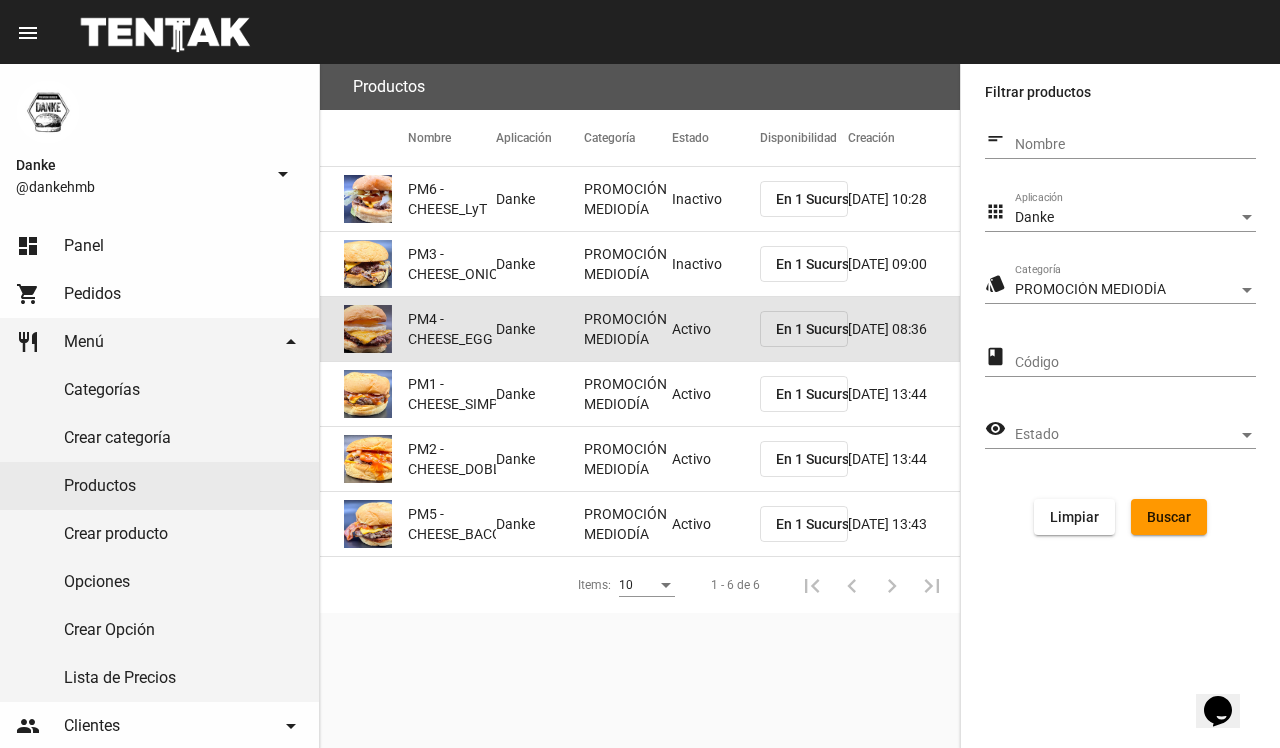 click on "Activo" 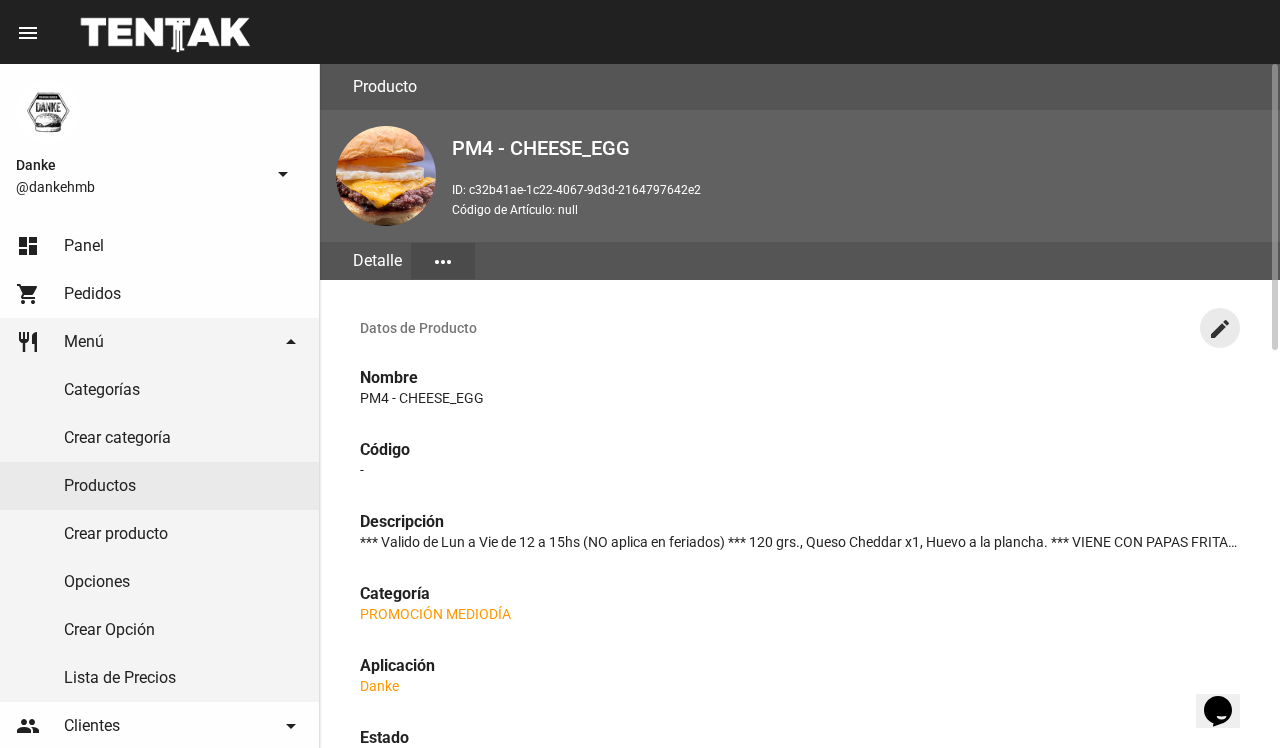 click on "create" 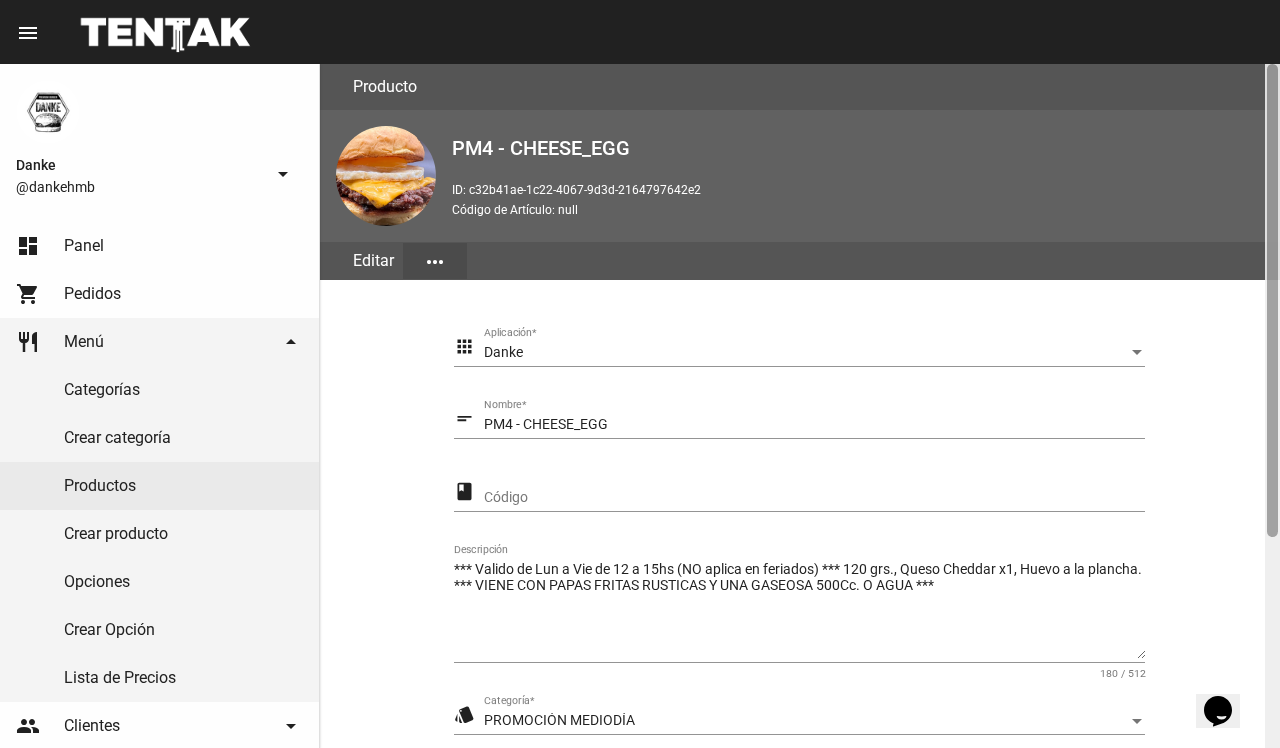 scroll, scrollTop: 305, scrollLeft: 0, axis: vertical 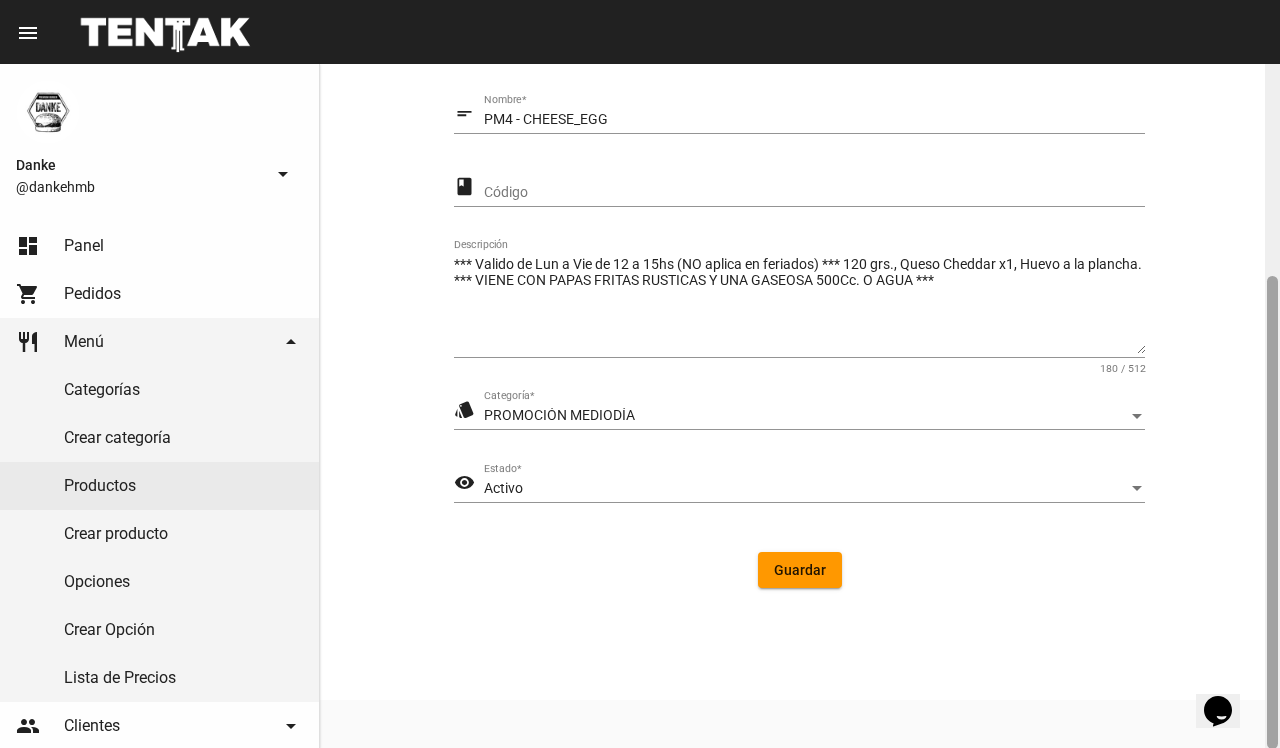 click 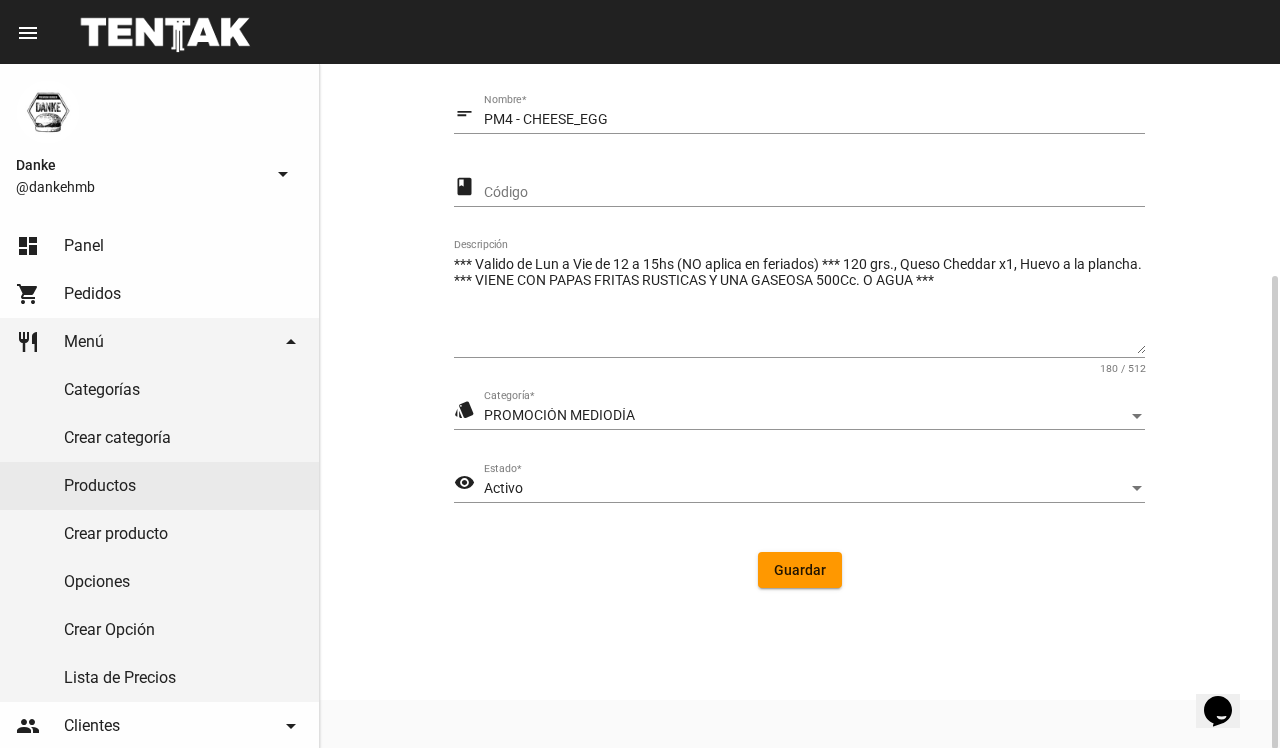 click on "Activo Estado  *" 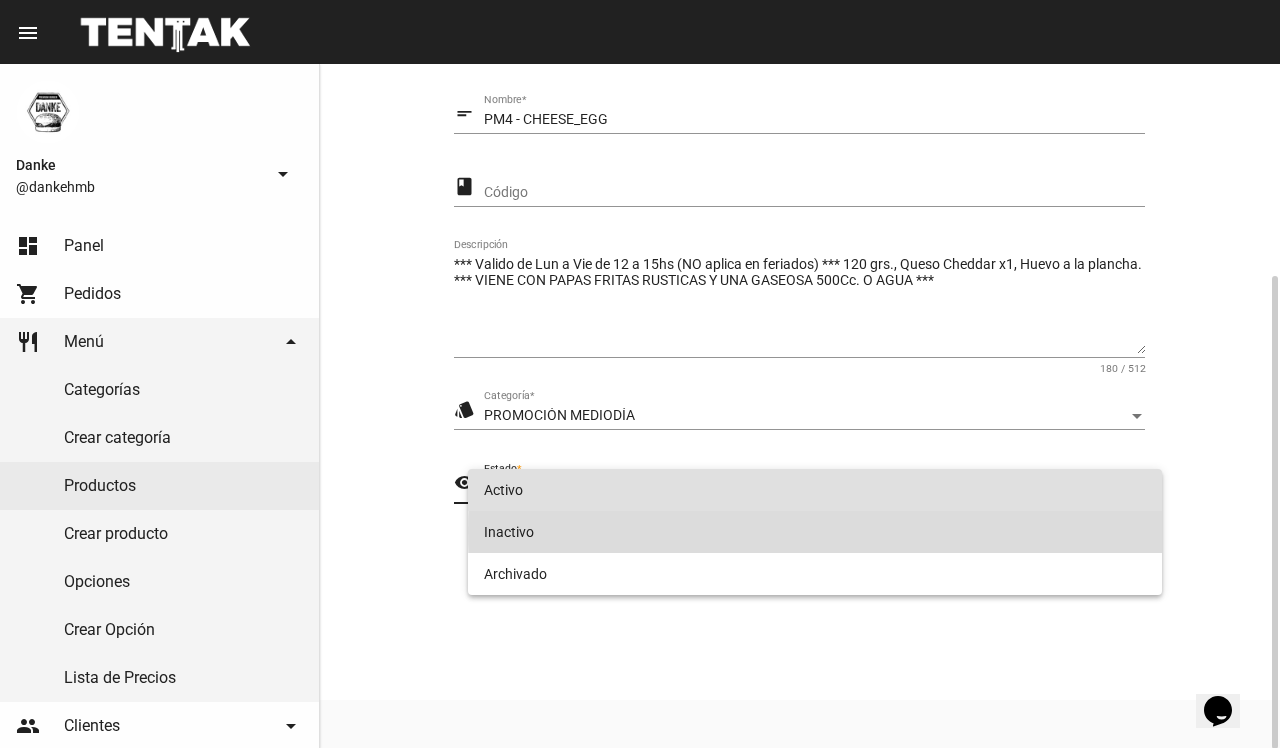 click on "Inactivo" at bounding box center (814, 532) 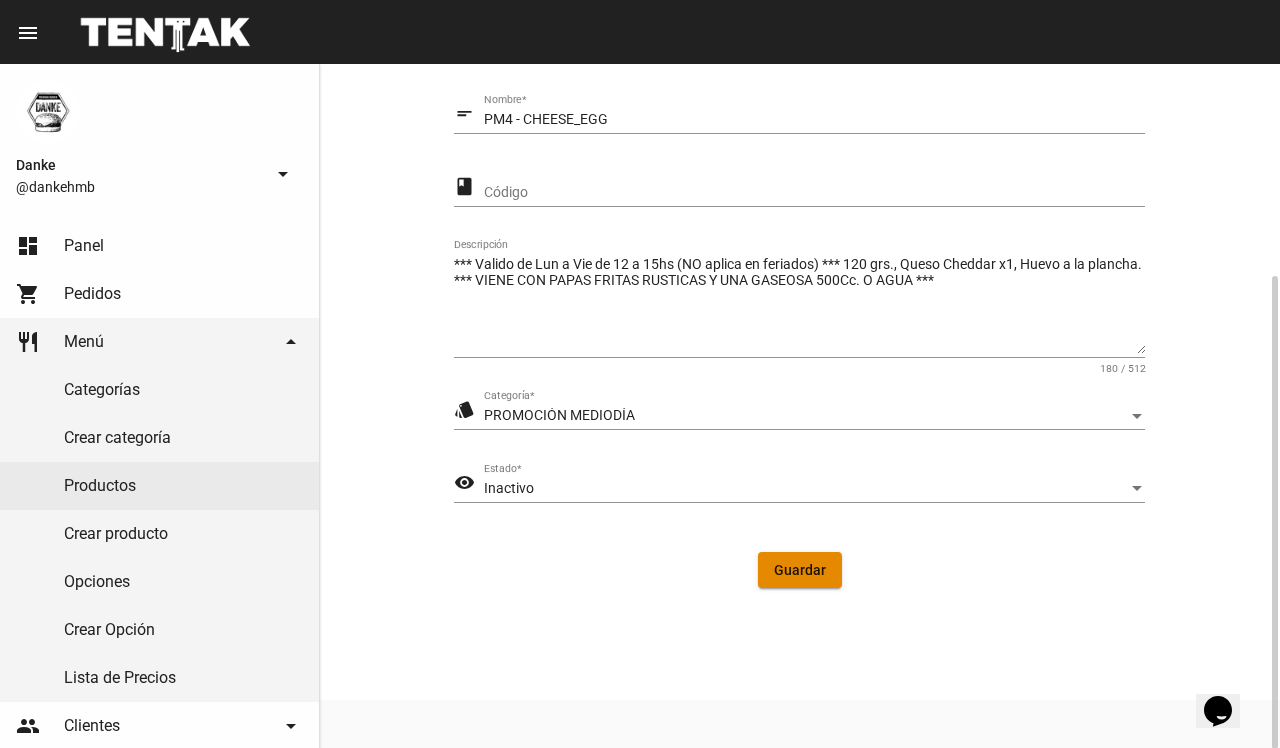 click on "Guardar" 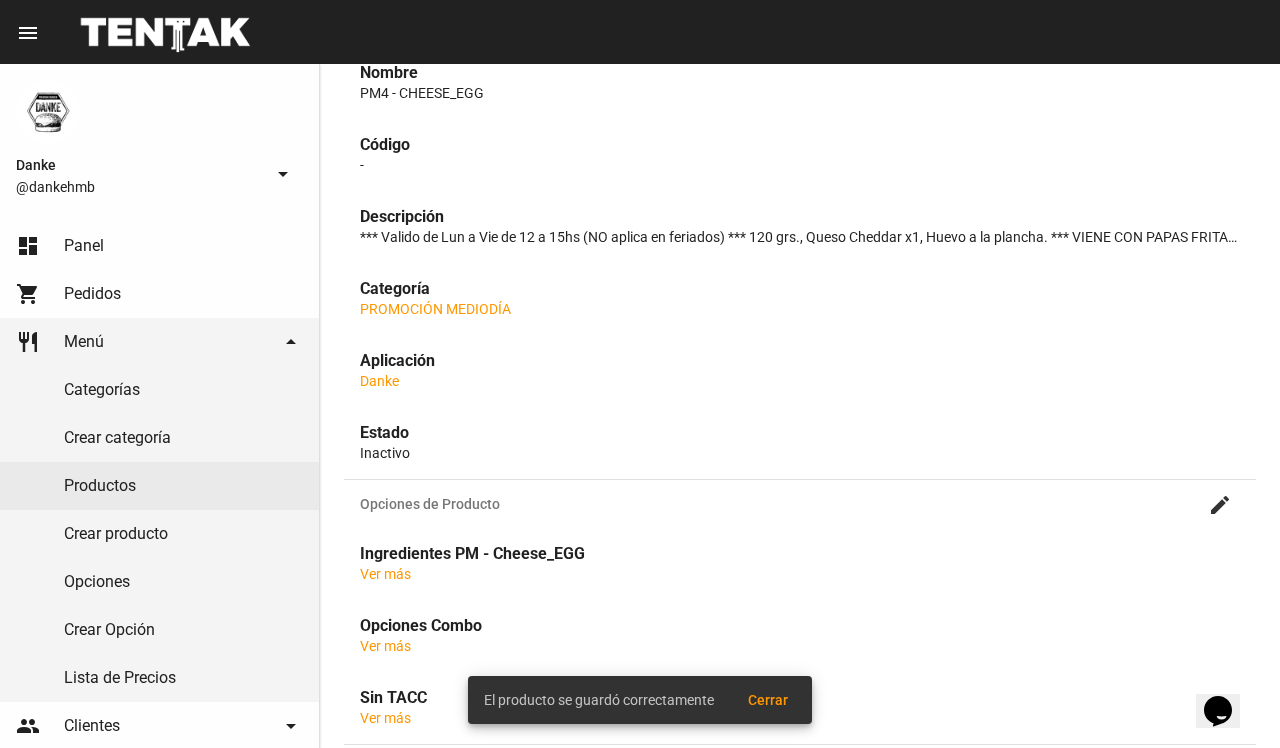 scroll, scrollTop: 0, scrollLeft: 0, axis: both 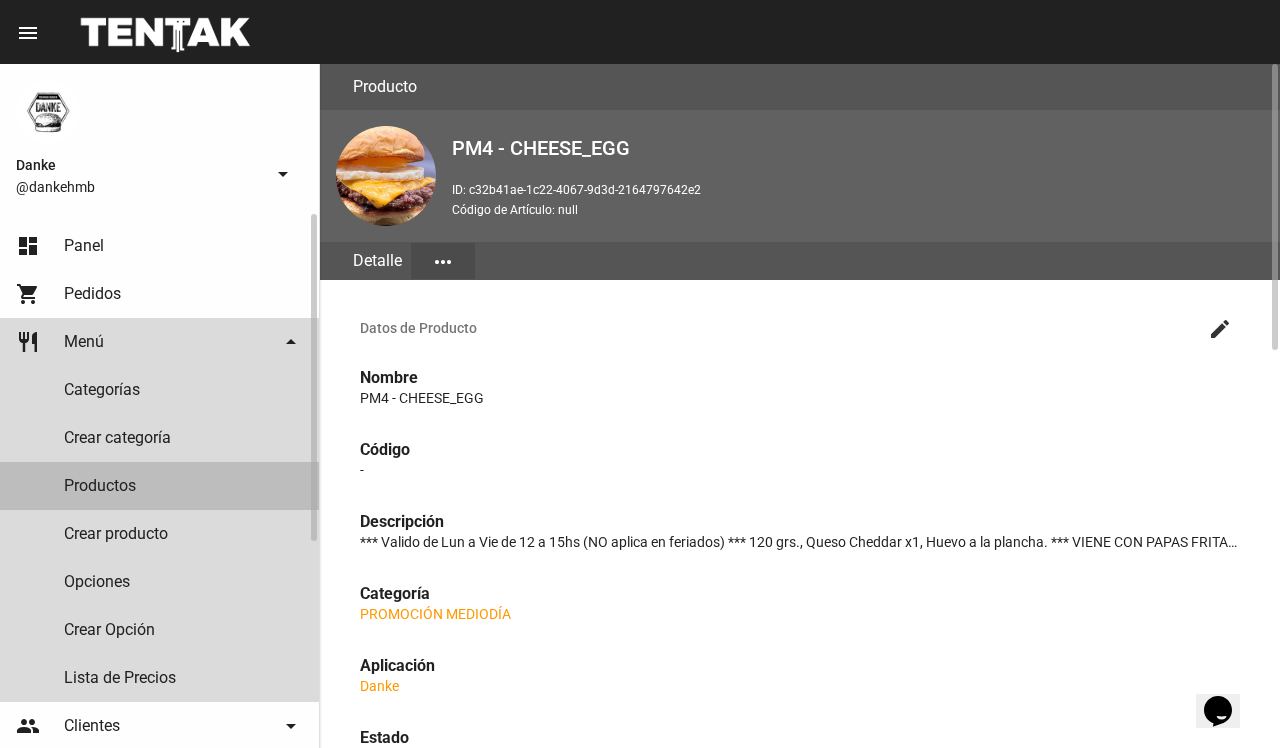 click on "Productos" 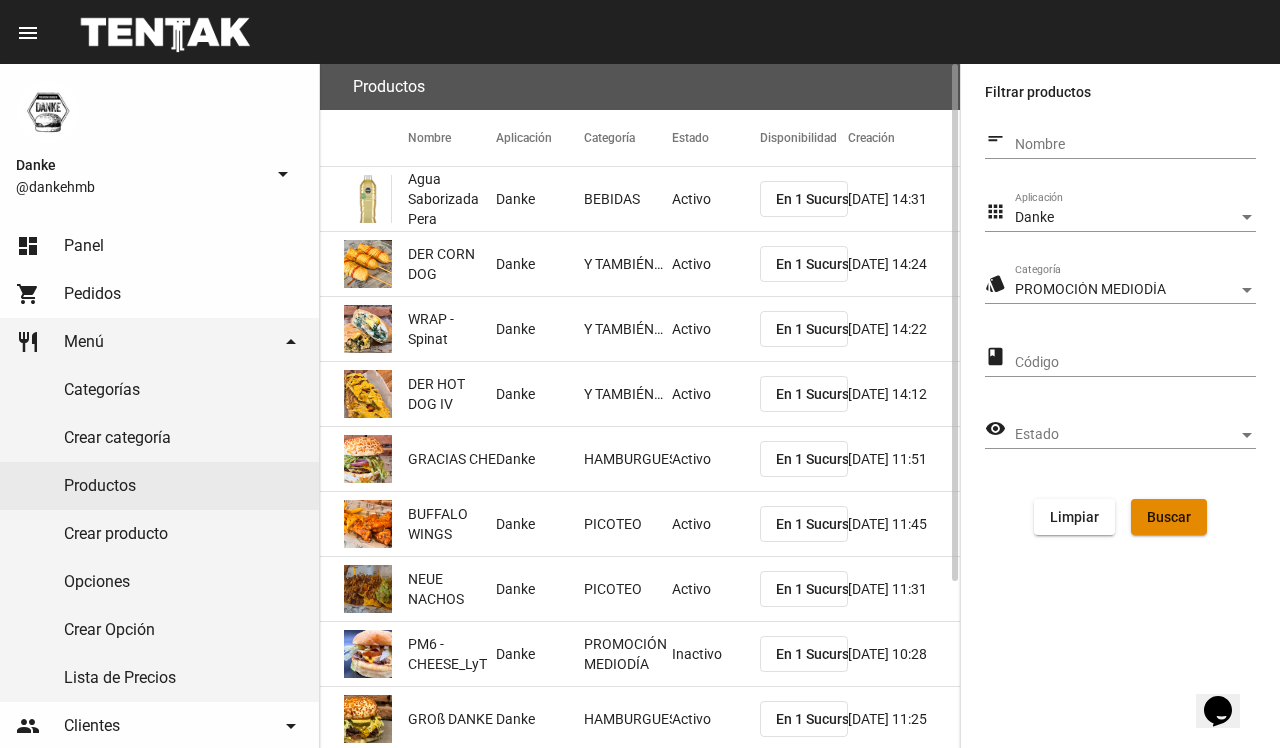 click on "Buscar" 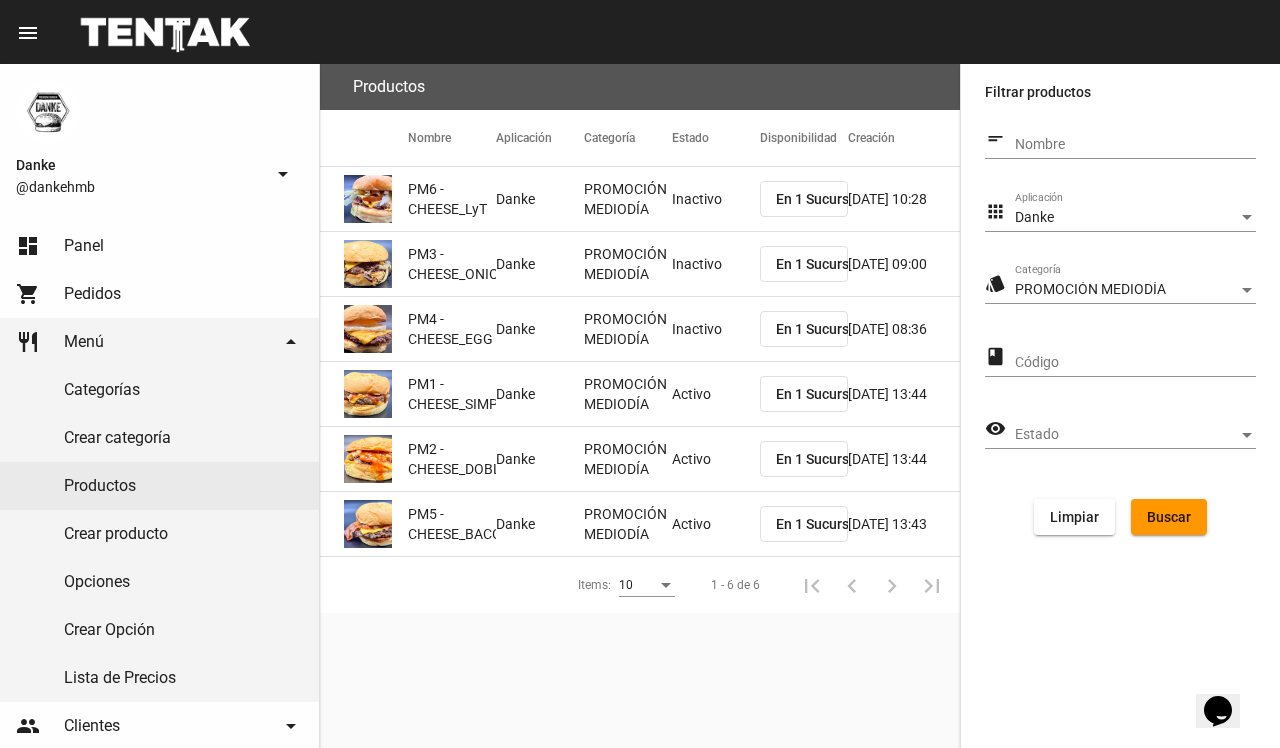 click on "Activo" 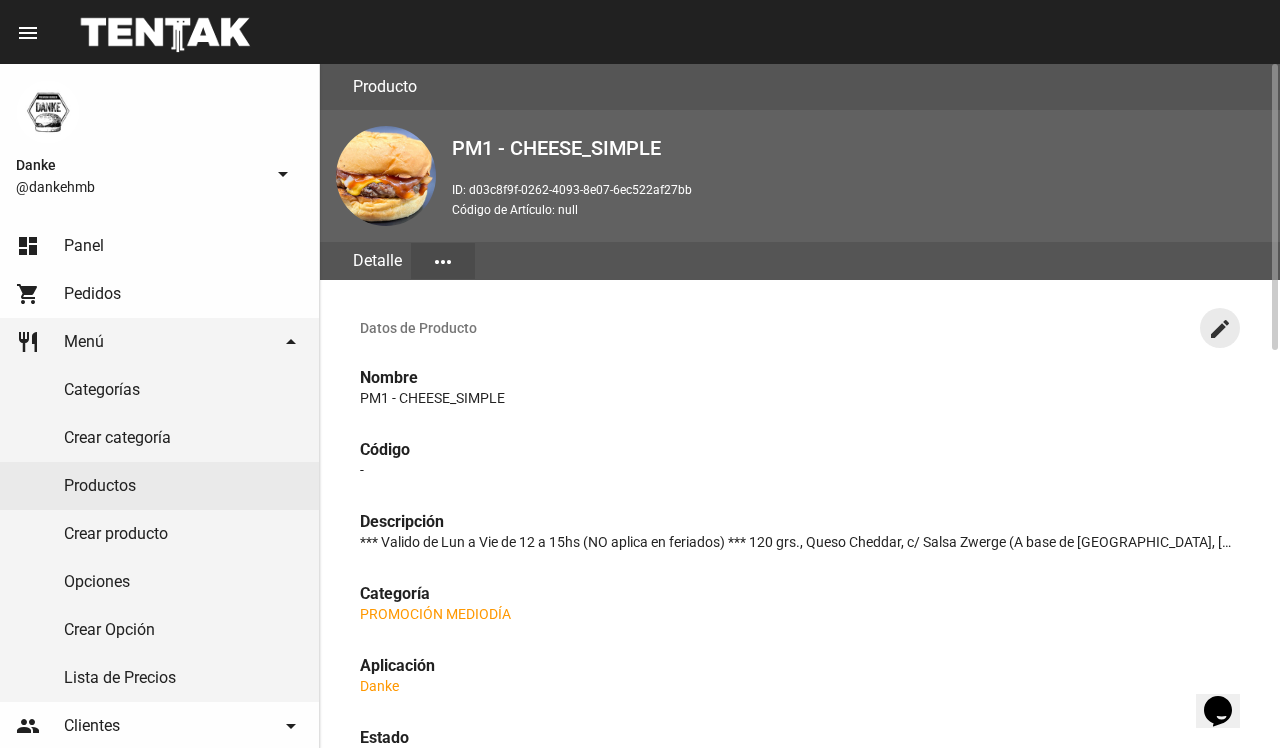 click on "create" 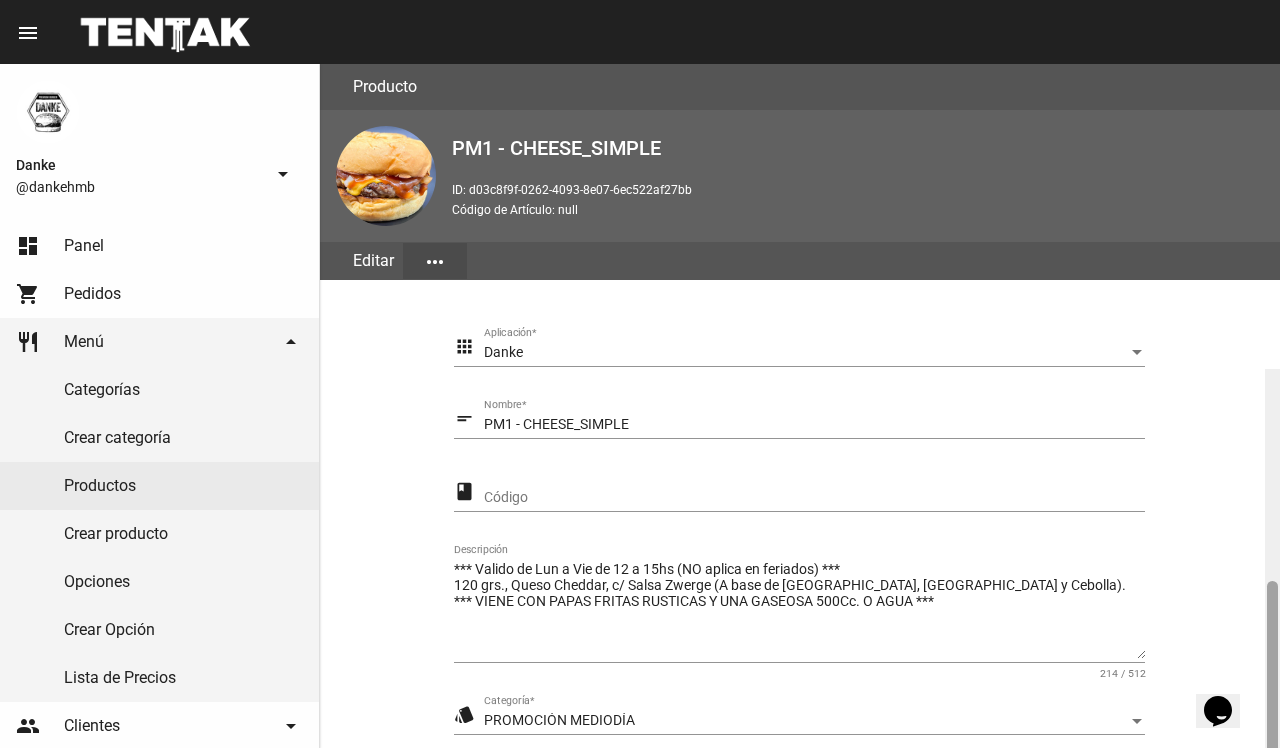scroll, scrollTop: 305, scrollLeft: 0, axis: vertical 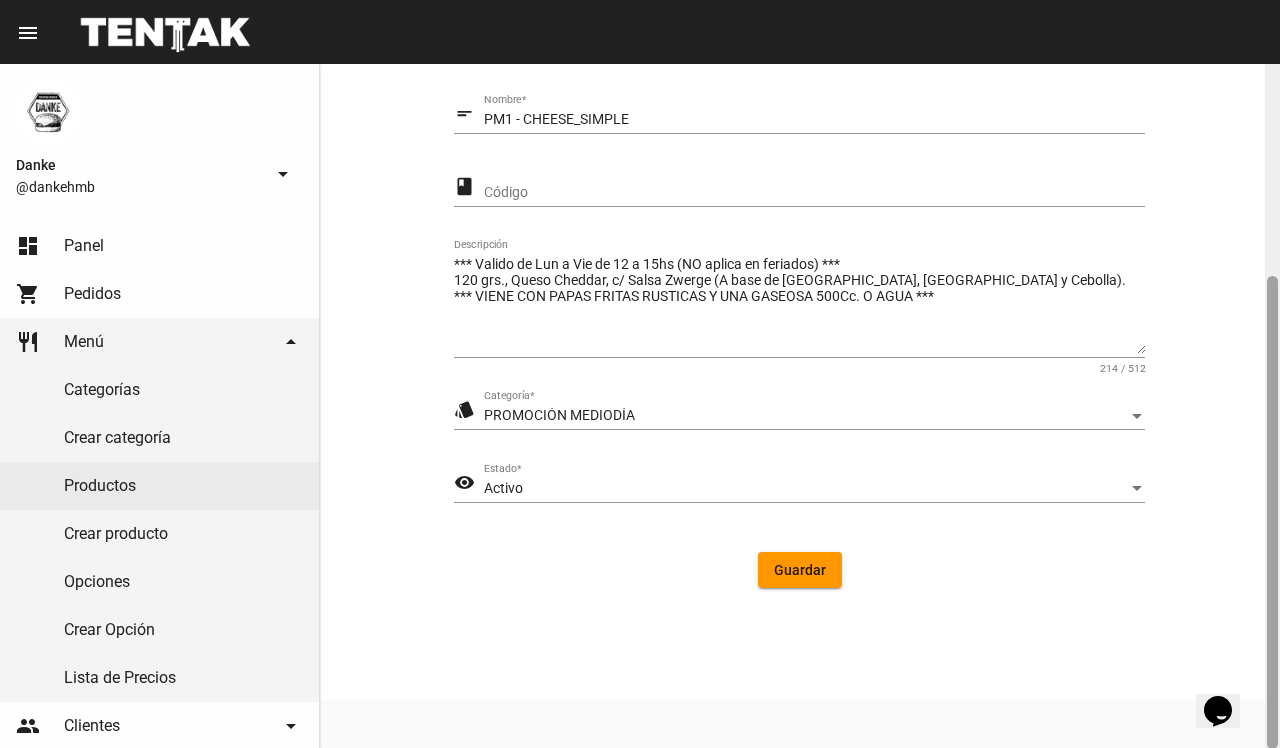 click 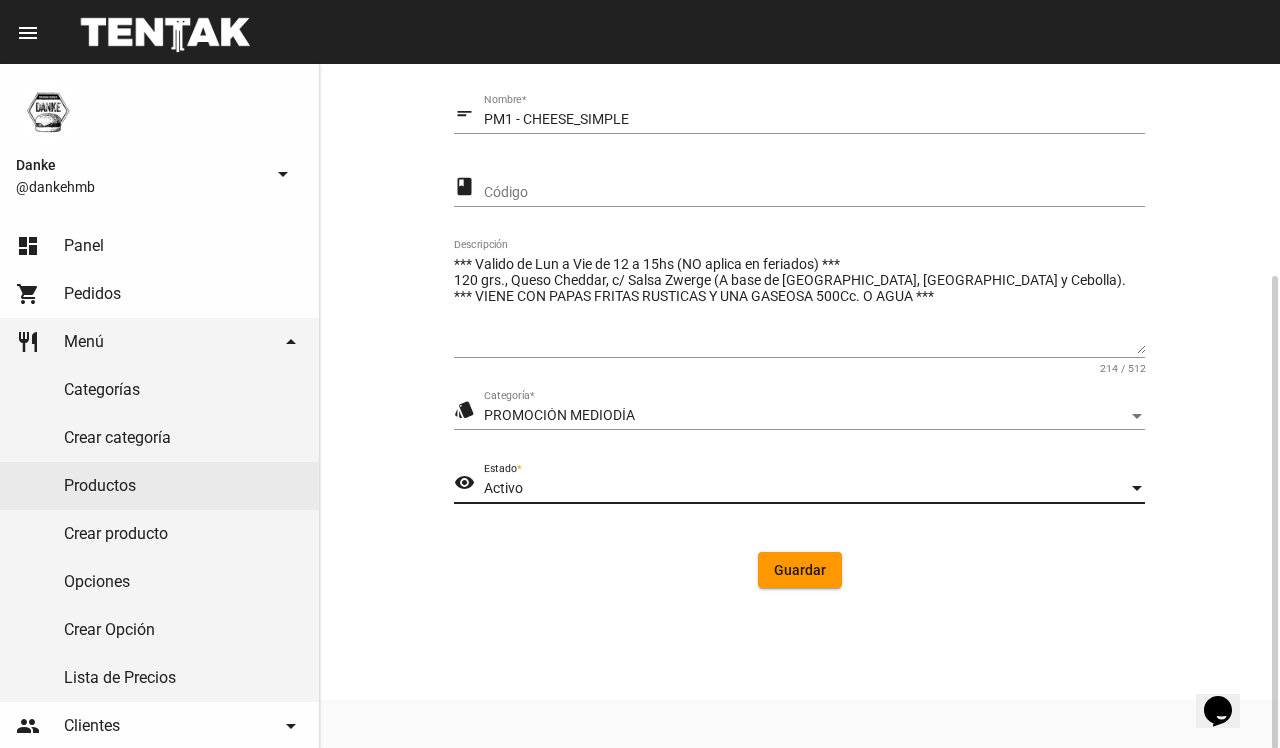 click on "Activo" at bounding box center [805, 489] 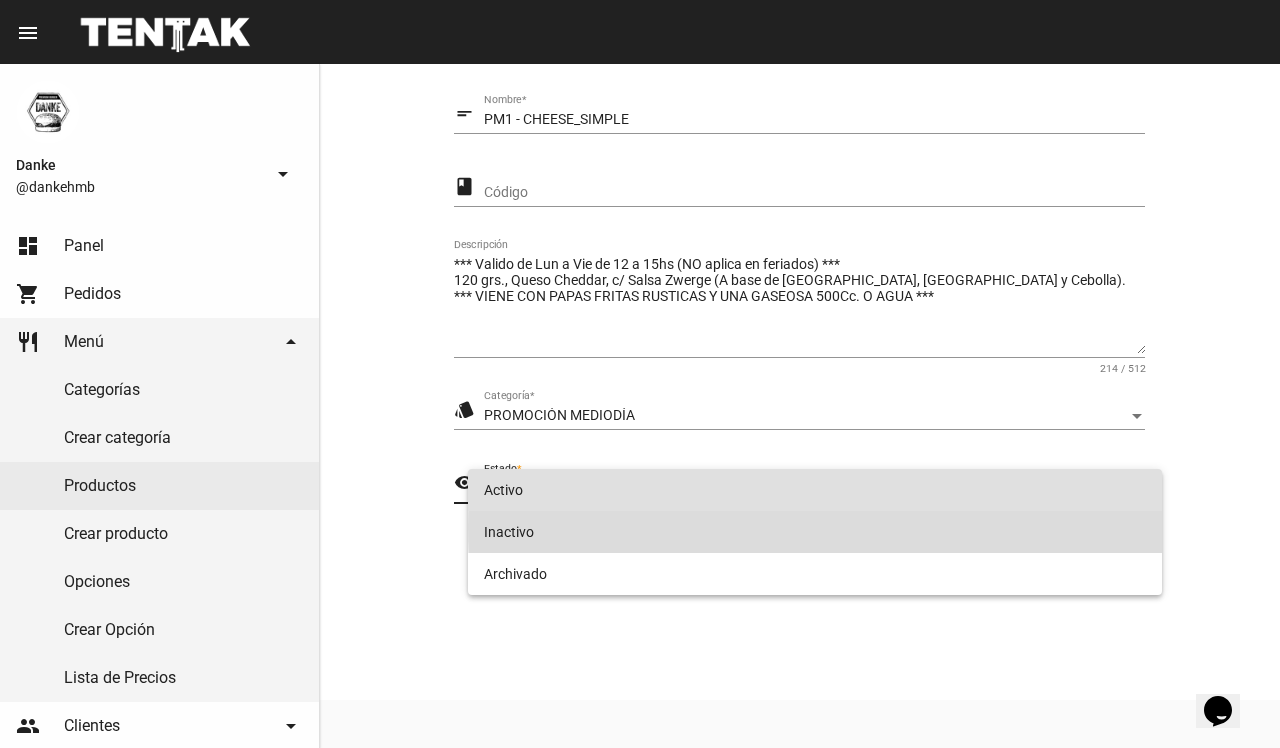 click on "Inactivo" at bounding box center [814, 532] 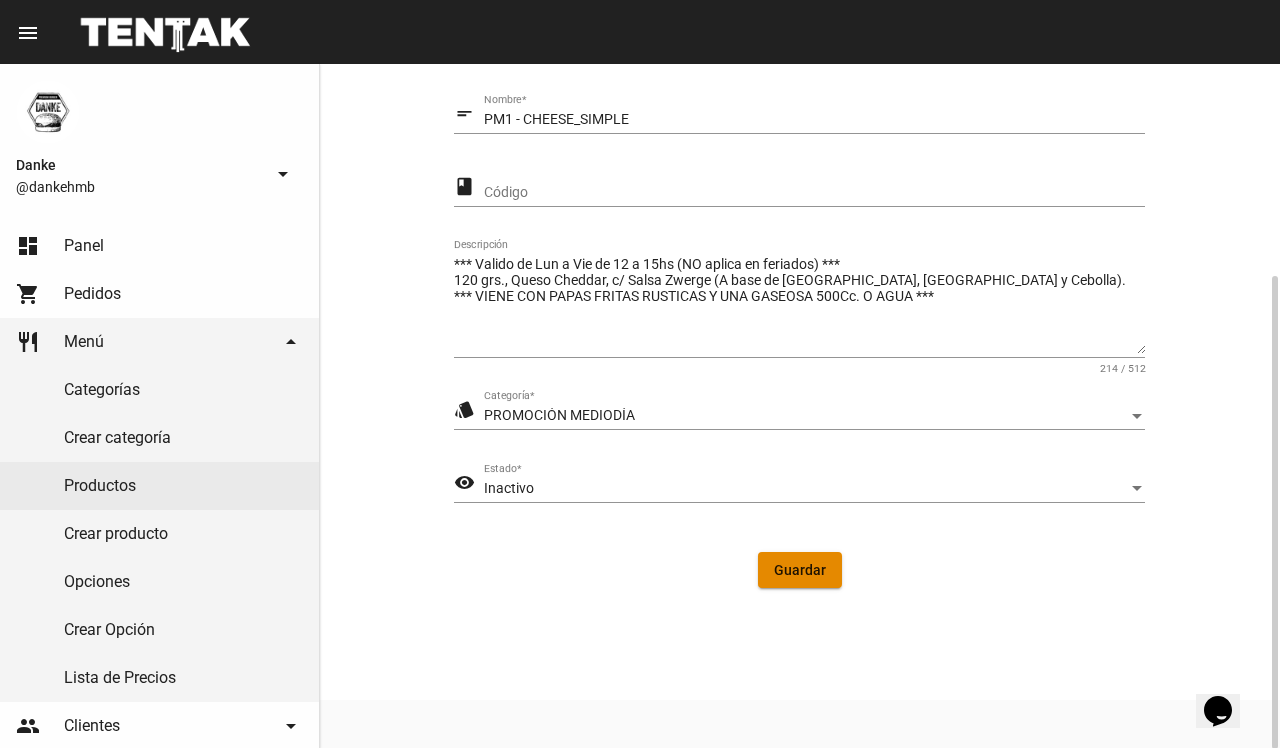 click on "Guardar" 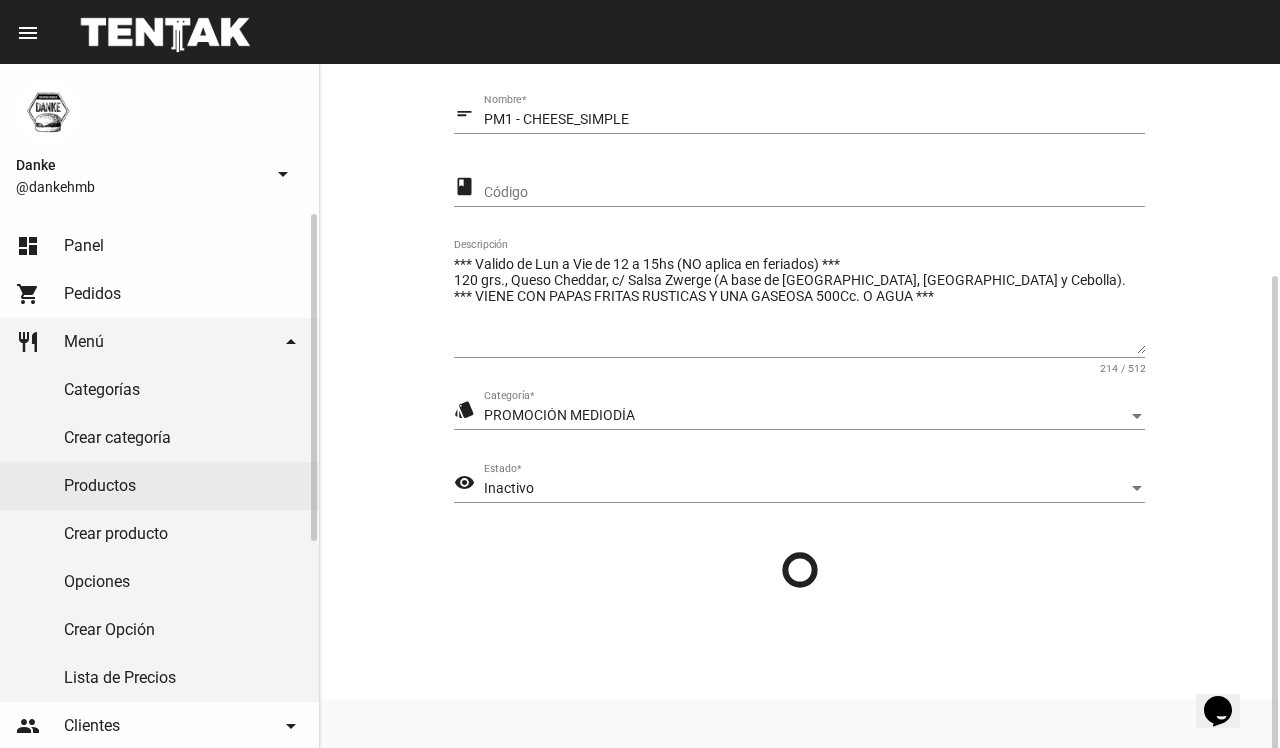 scroll, scrollTop: 0, scrollLeft: 0, axis: both 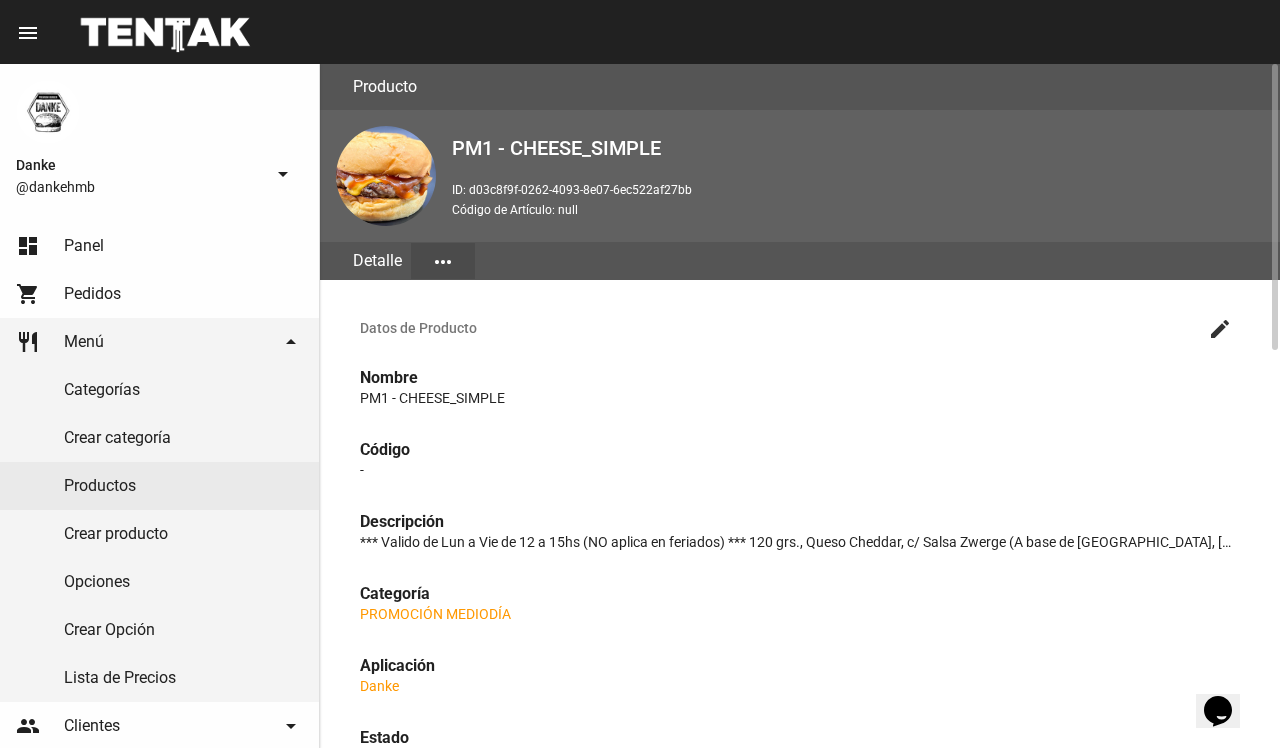 click on "Datos de Producto create" 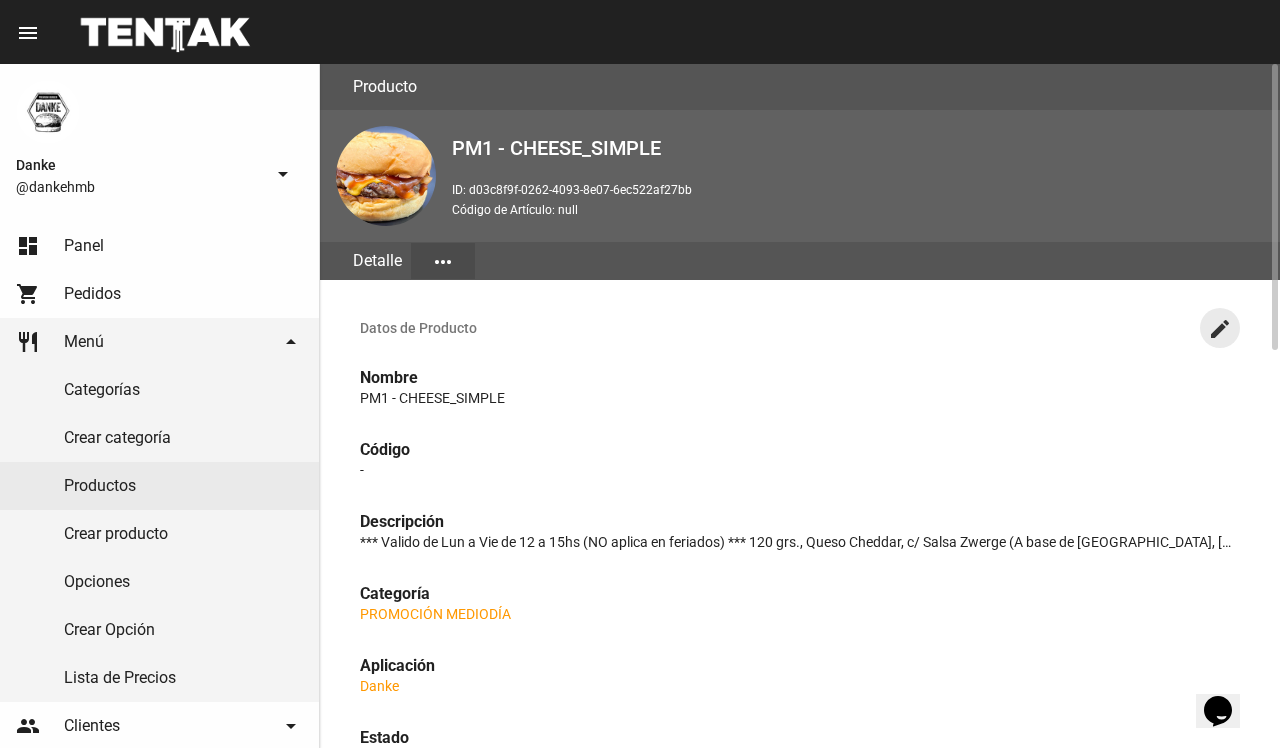 click on "create" 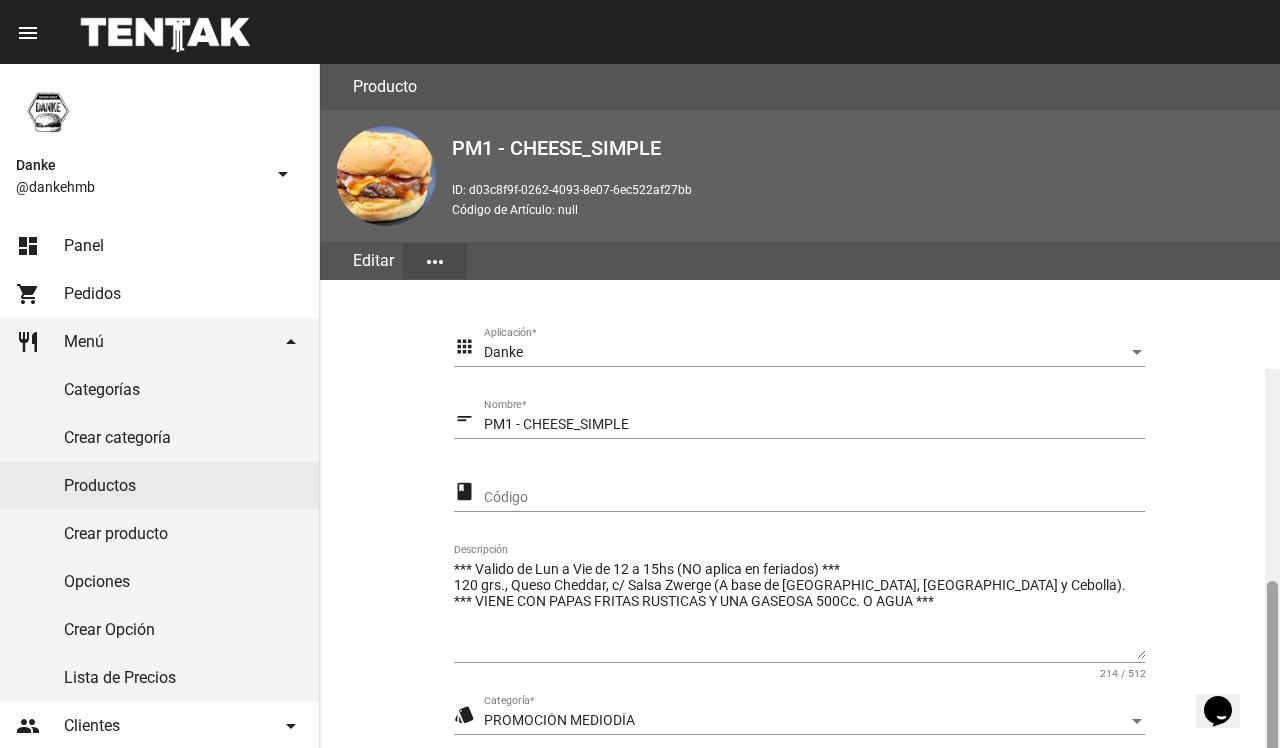 scroll, scrollTop: 305, scrollLeft: 0, axis: vertical 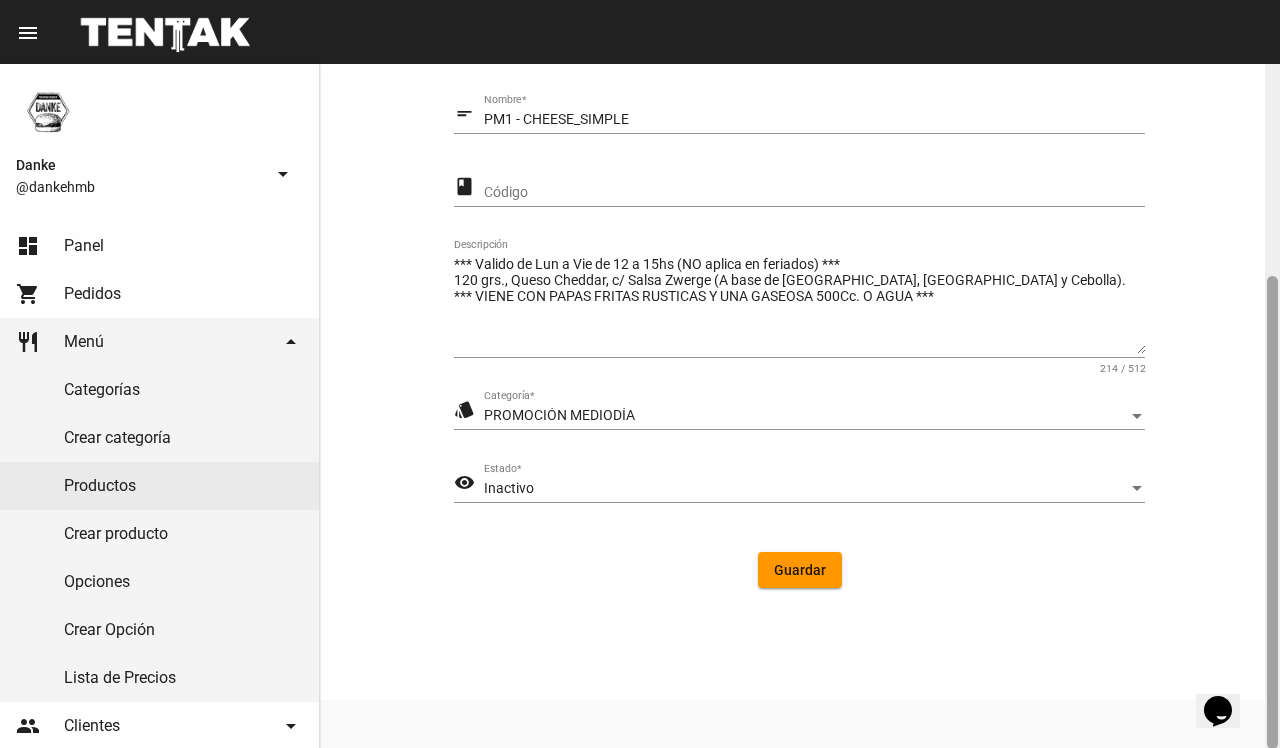 click 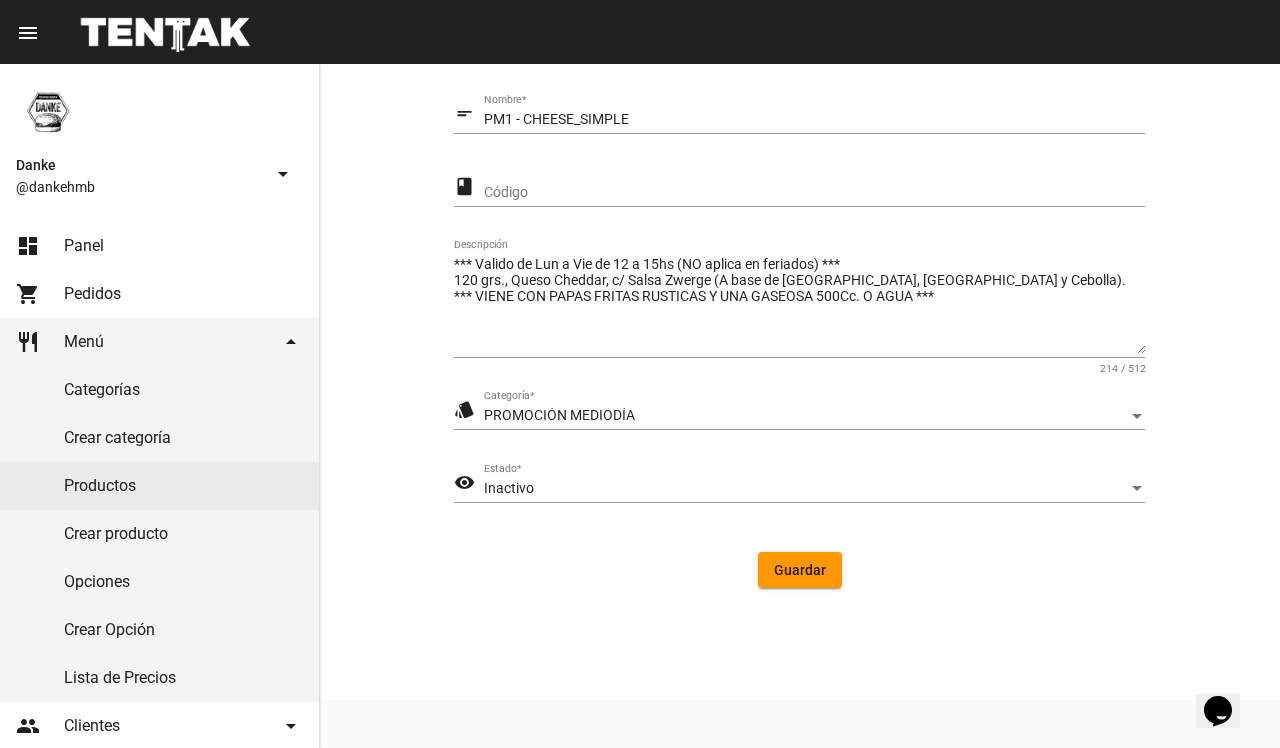 click on "Guardar" 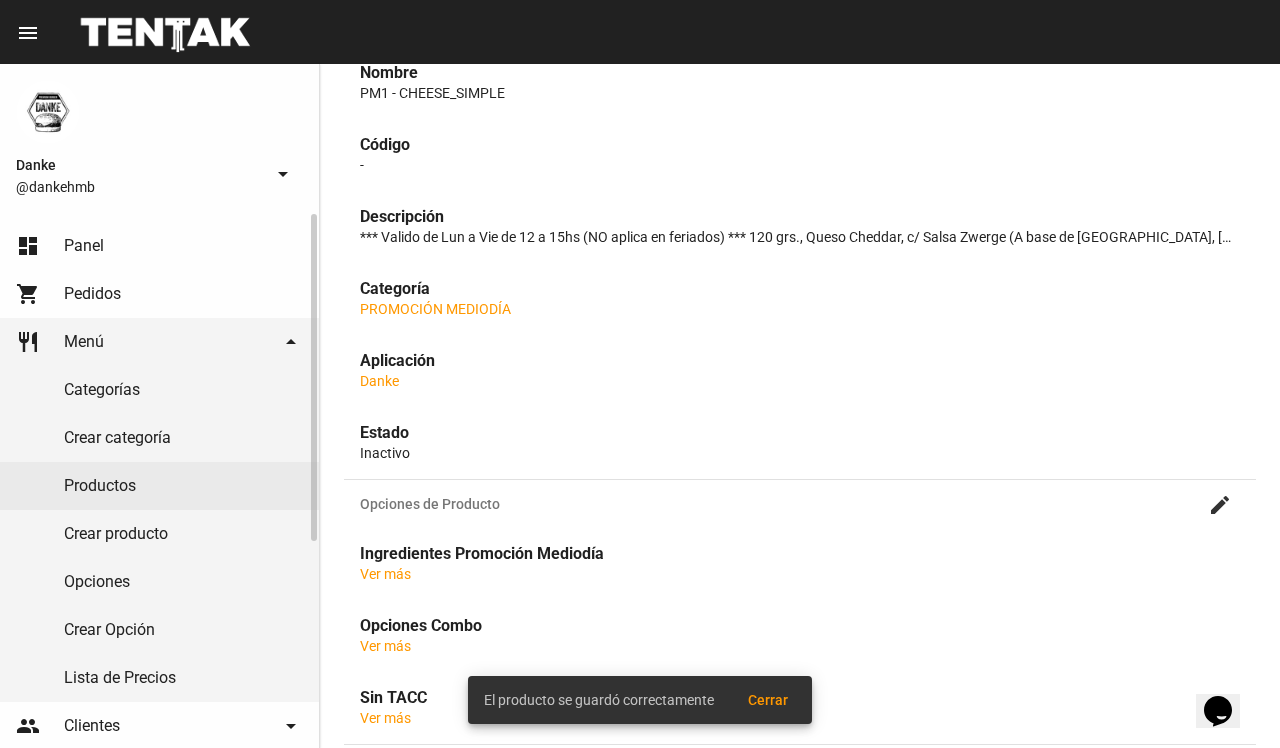 scroll, scrollTop: 0, scrollLeft: 0, axis: both 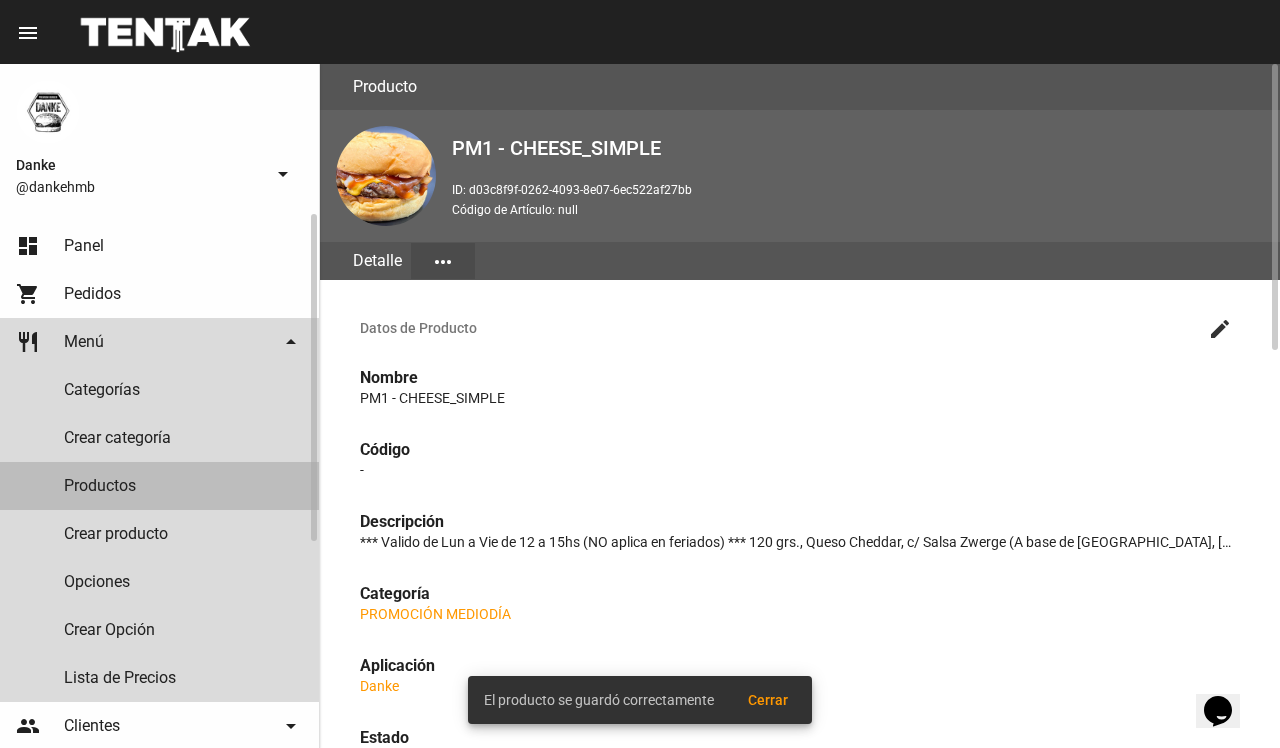 click on "Productos" 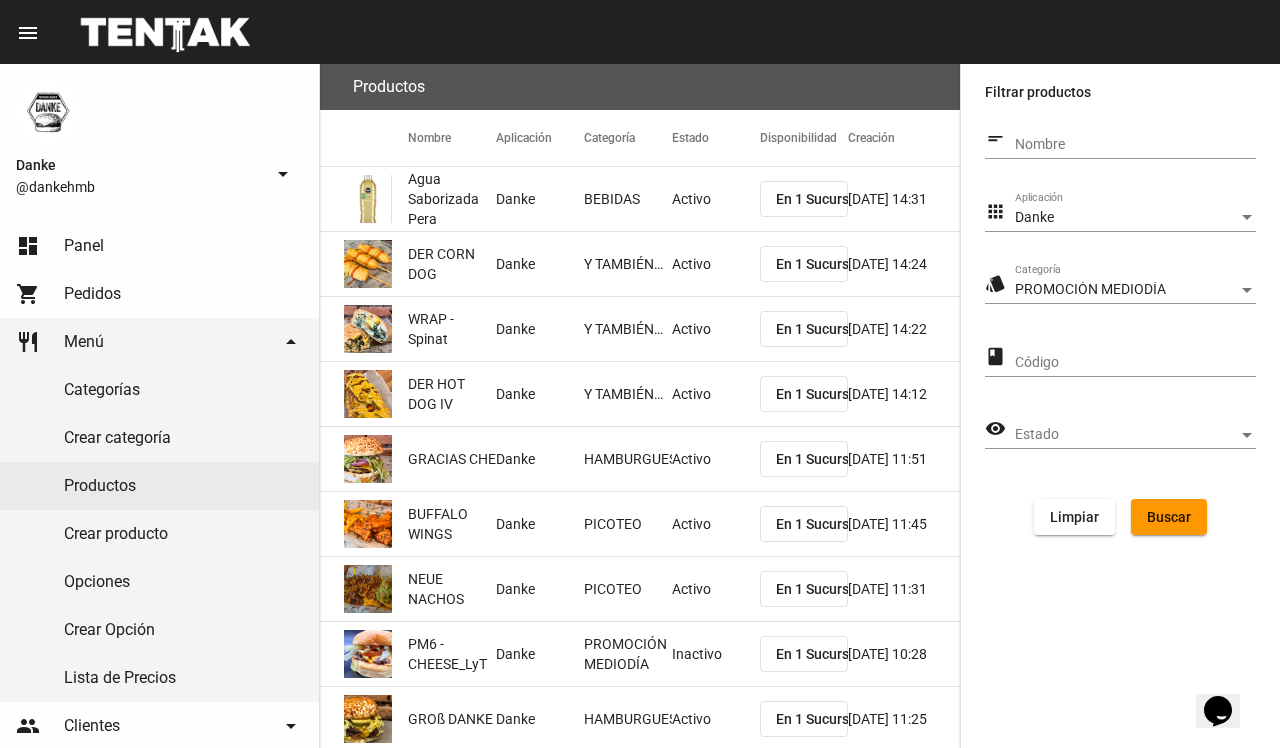 click on "short_text Nombre apps Danke Aplicación style PROMOCIÓN MEDIODÍA Categoría class Código visibility Estado Estado Limpiar Buscar" 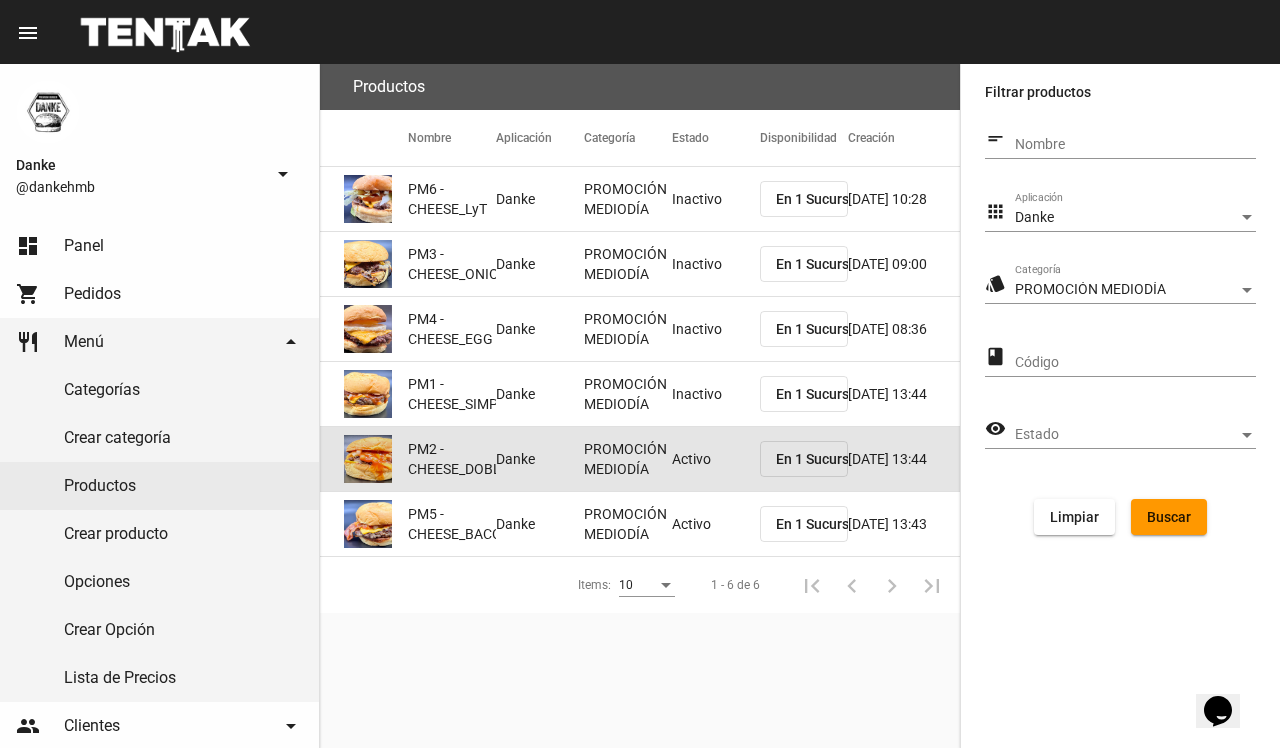 click on "Activo" 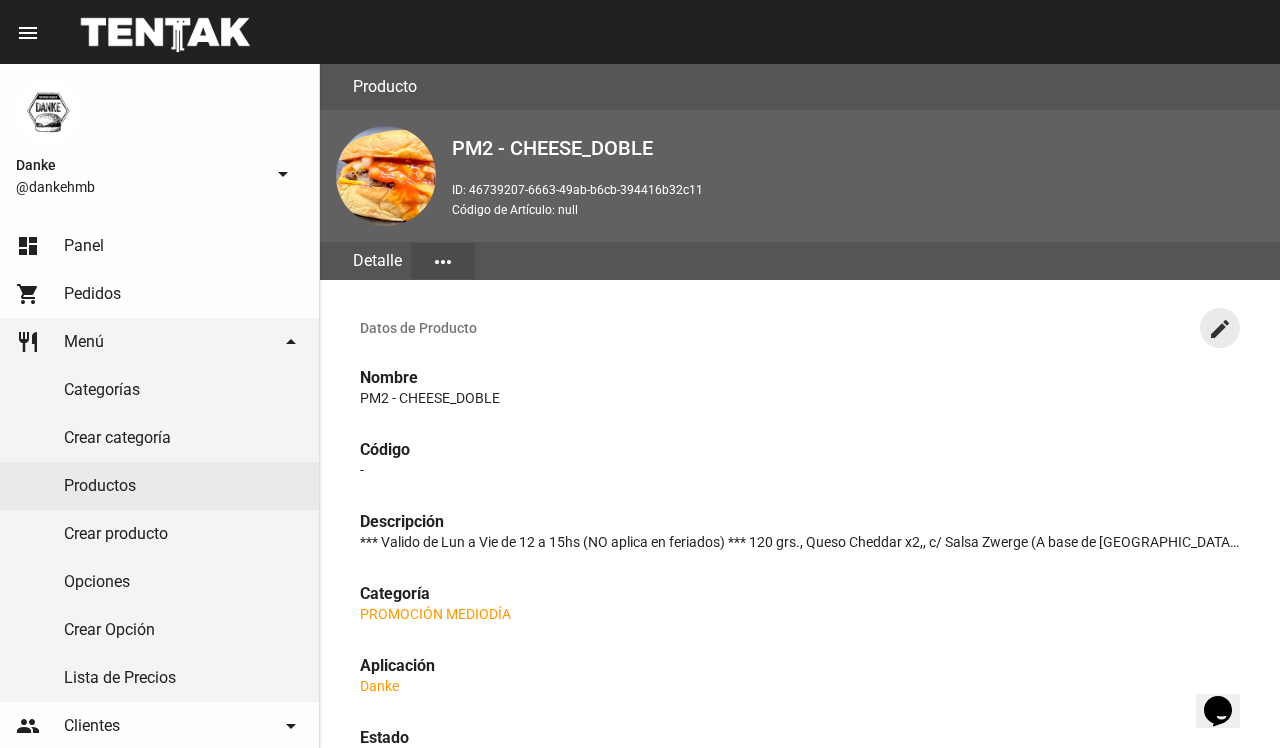 click on "create" 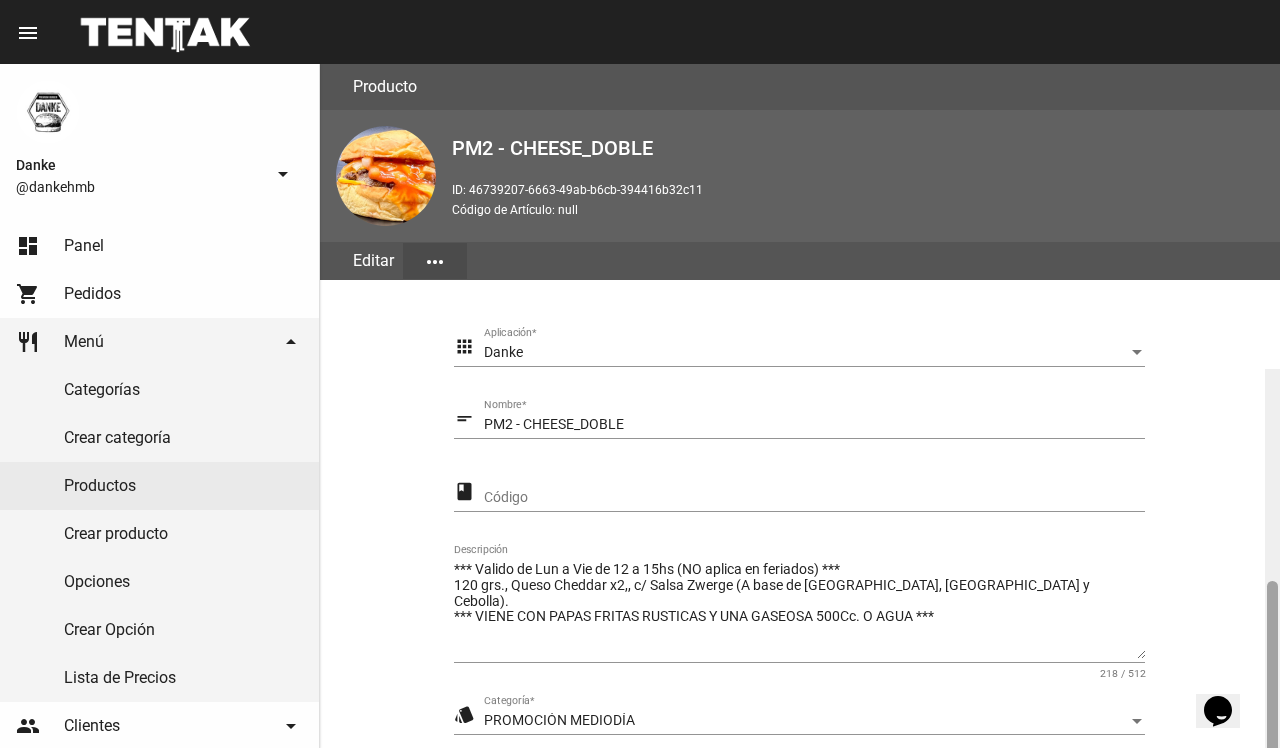 scroll, scrollTop: 305, scrollLeft: 0, axis: vertical 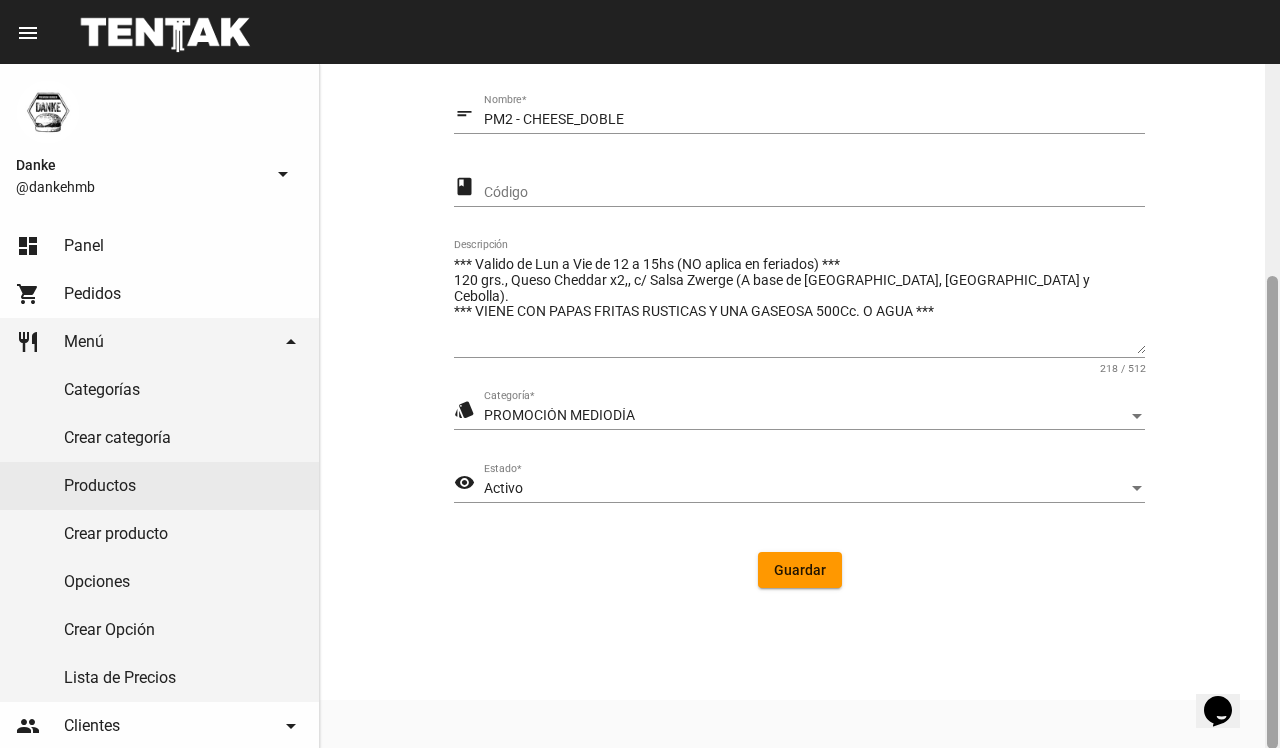 click 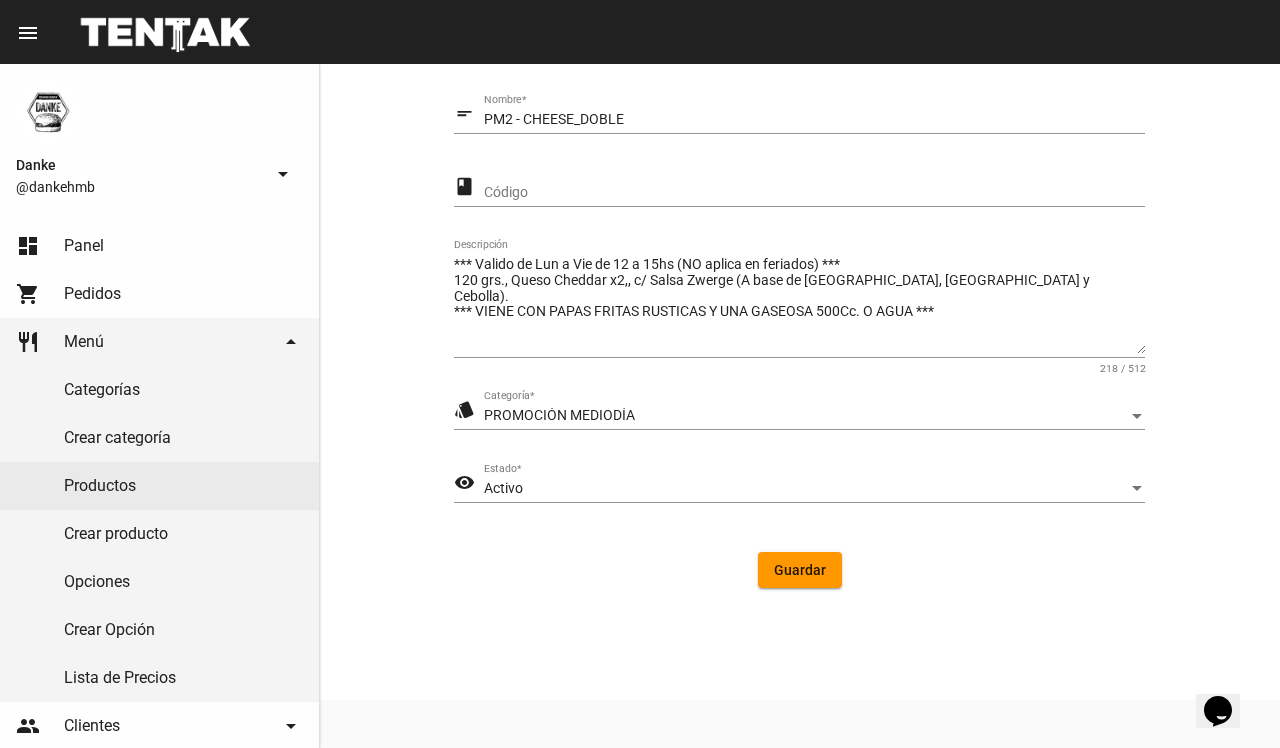 click on "Activo Estado  *" 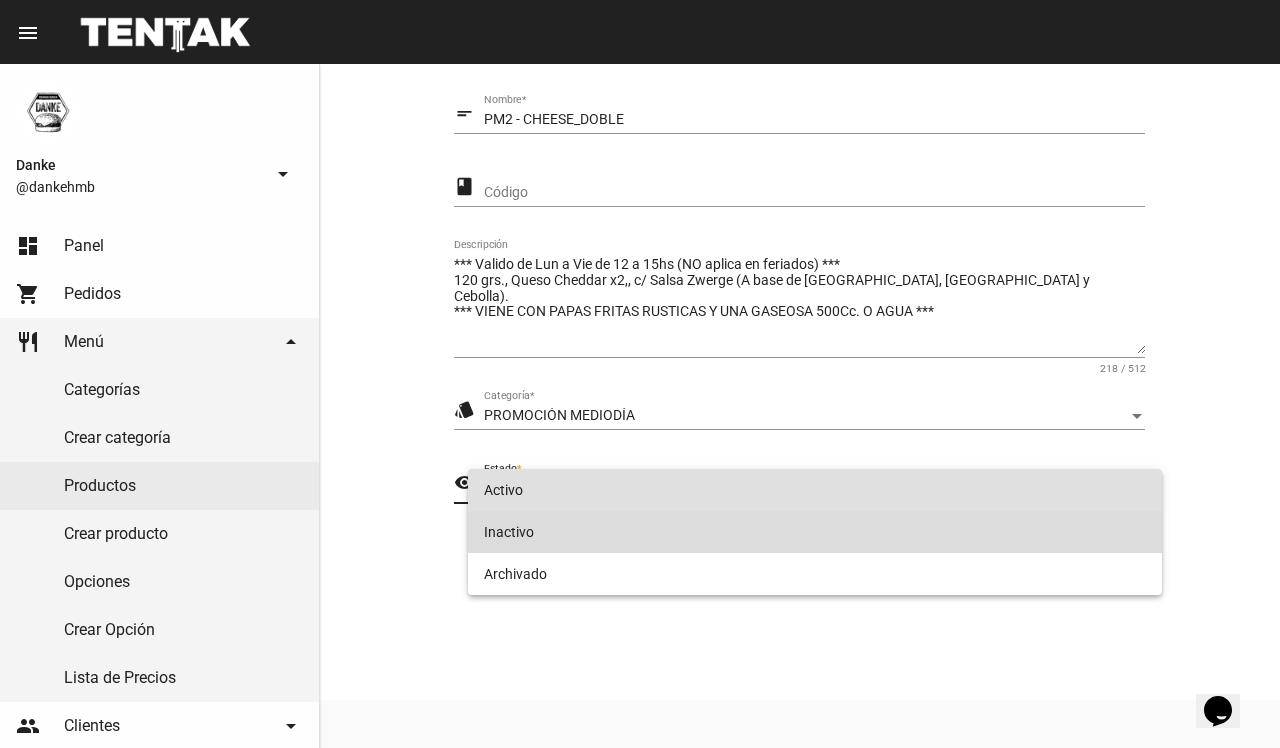 click on "Inactivo" at bounding box center [814, 532] 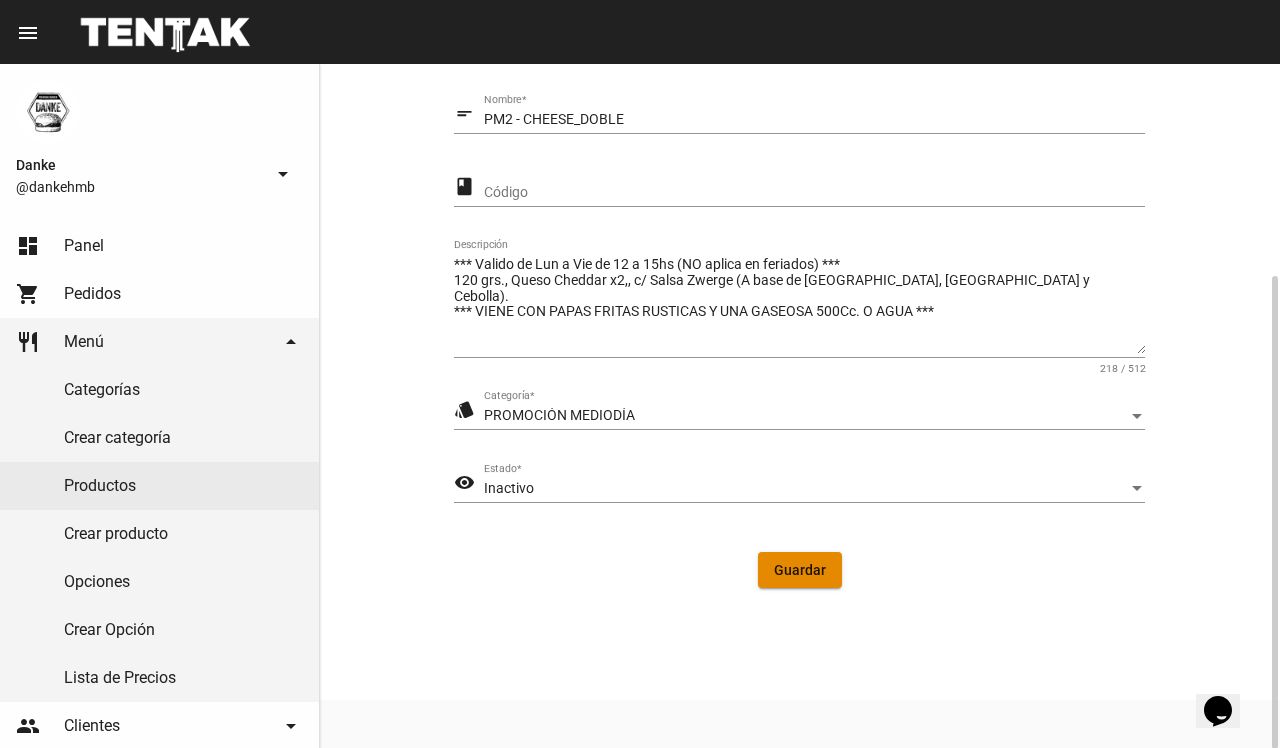 click on "Guardar" 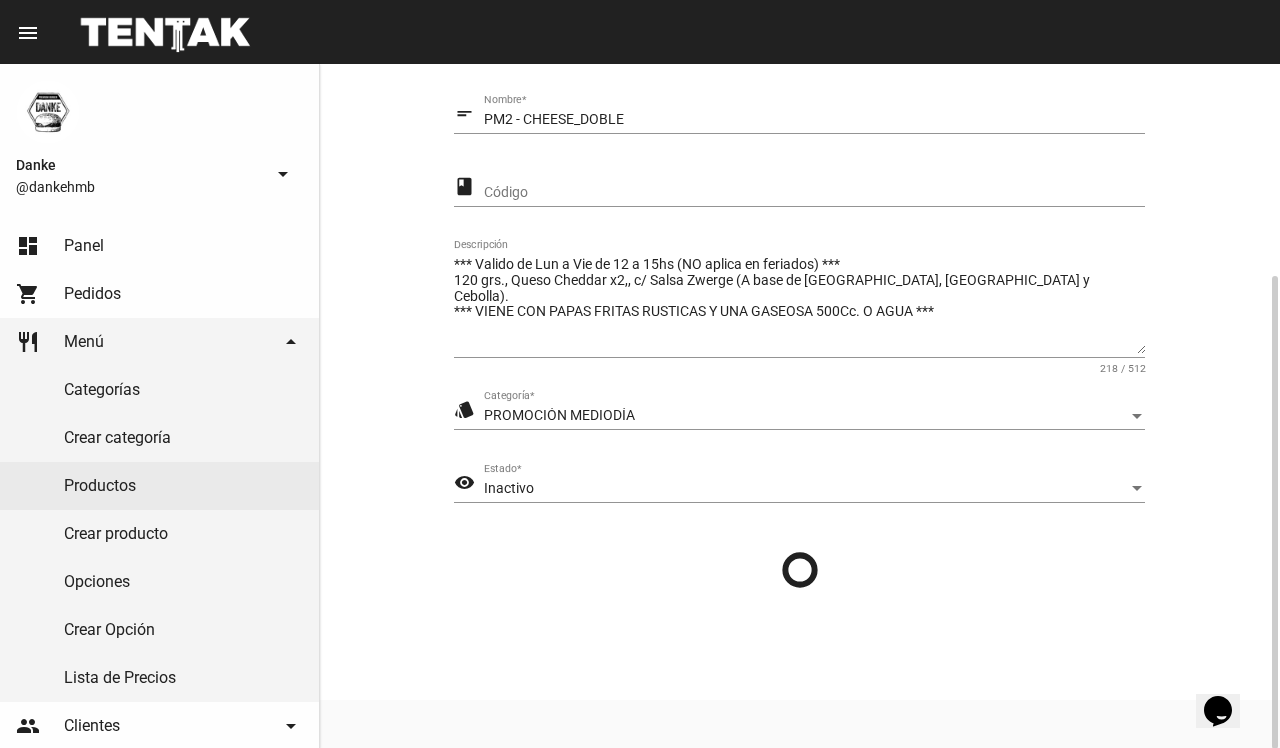 scroll, scrollTop: 0, scrollLeft: 0, axis: both 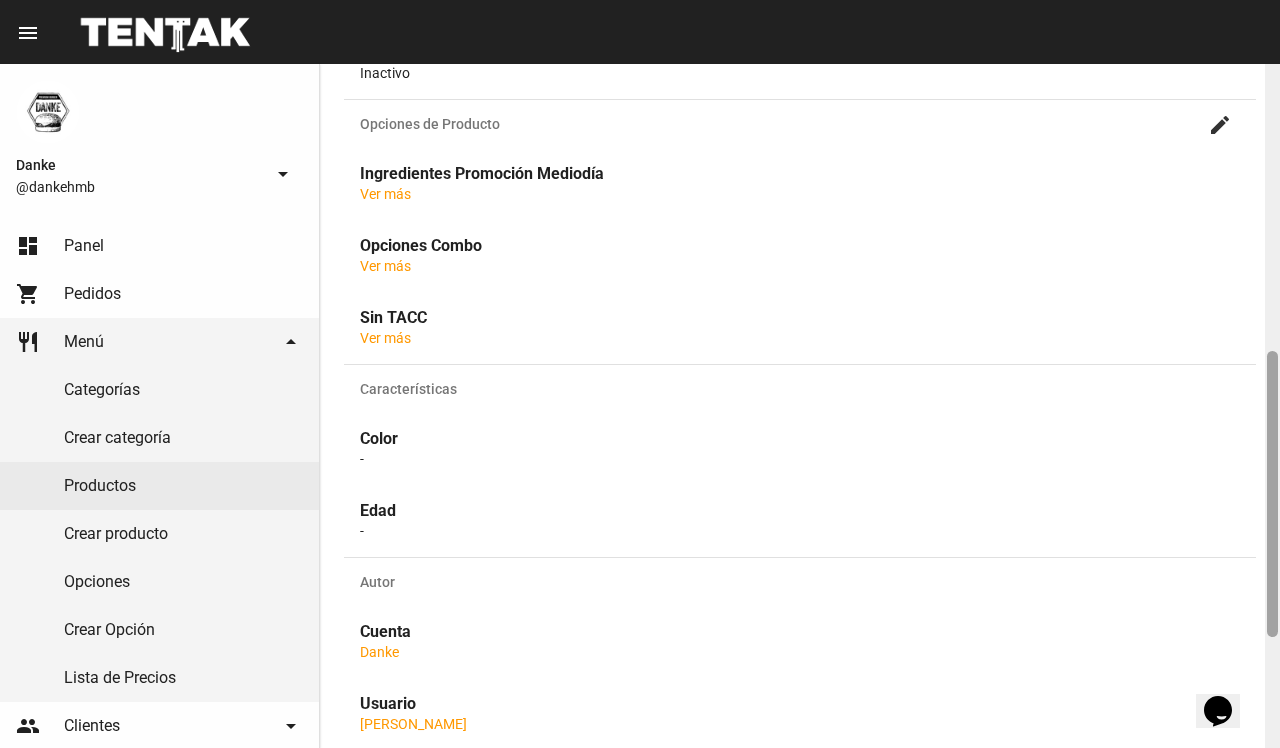 drag, startPoint x: 1278, startPoint y: 303, endPoint x: 1278, endPoint y: 330, distance: 27 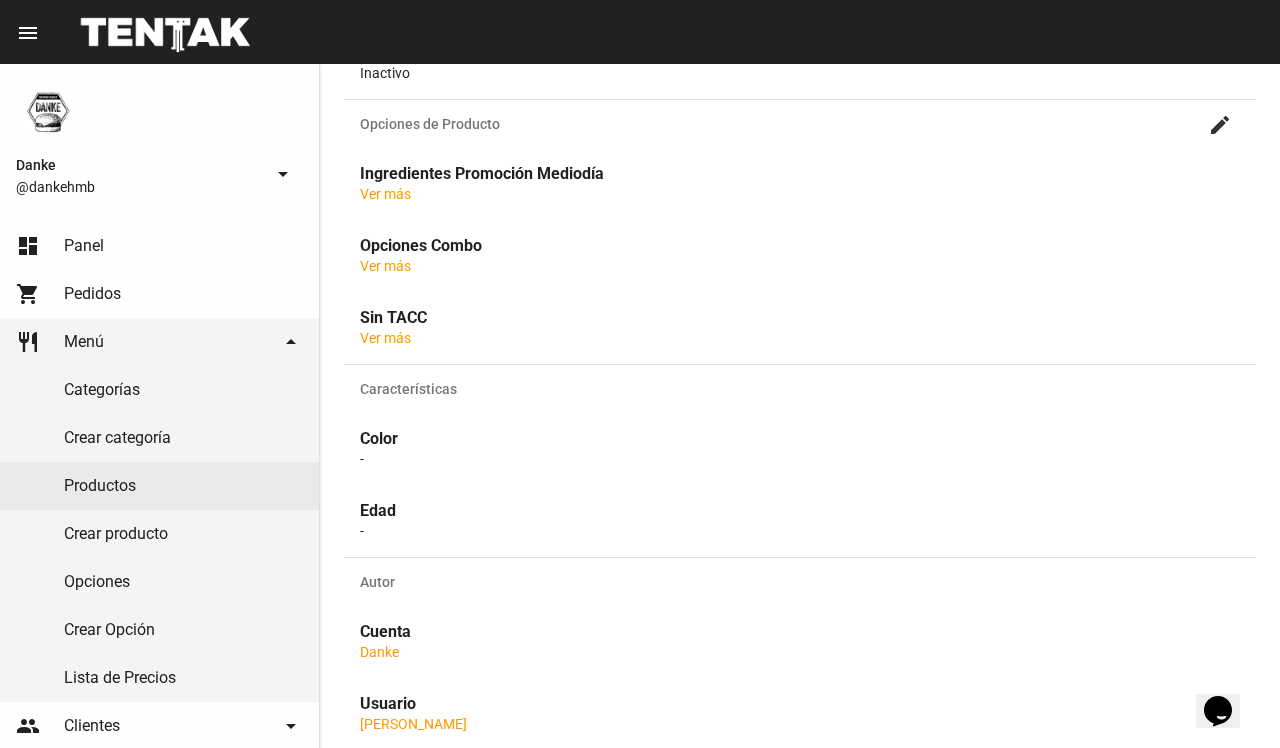 drag, startPoint x: 1278, startPoint y: 330, endPoint x: 758, endPoint y: 333, distance: 520.00867 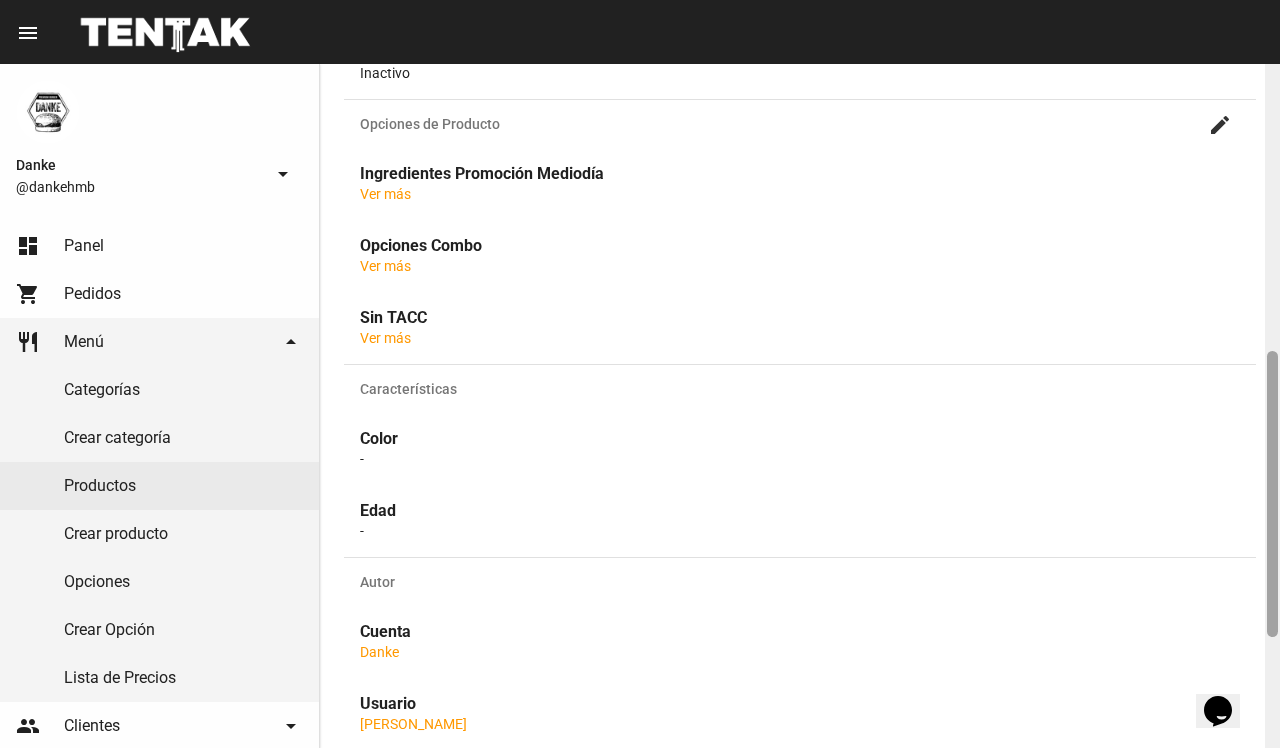 scroll, scrollTop: 0, scrollLeft: 0, axis: both 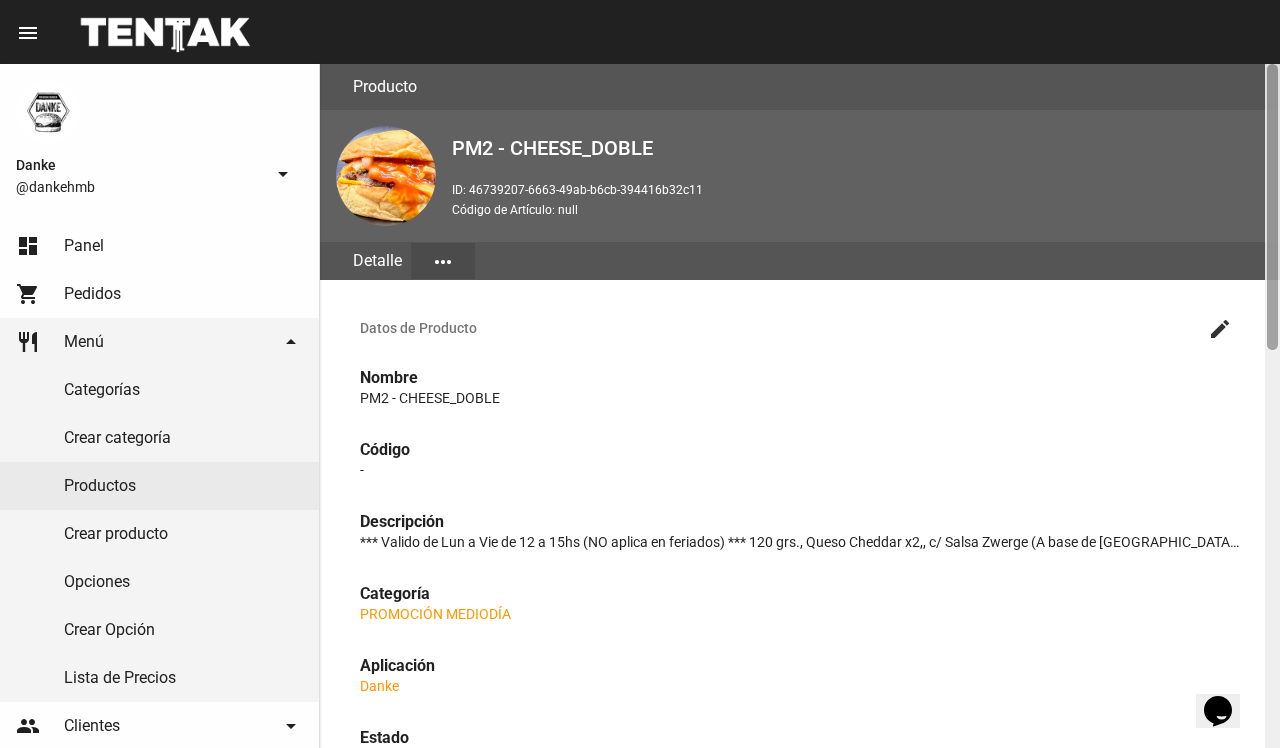 drag, startPoint x: 1278, startPoint y: 278, endPoint x: 1273, endPoint y: 238, distance: 40.311287 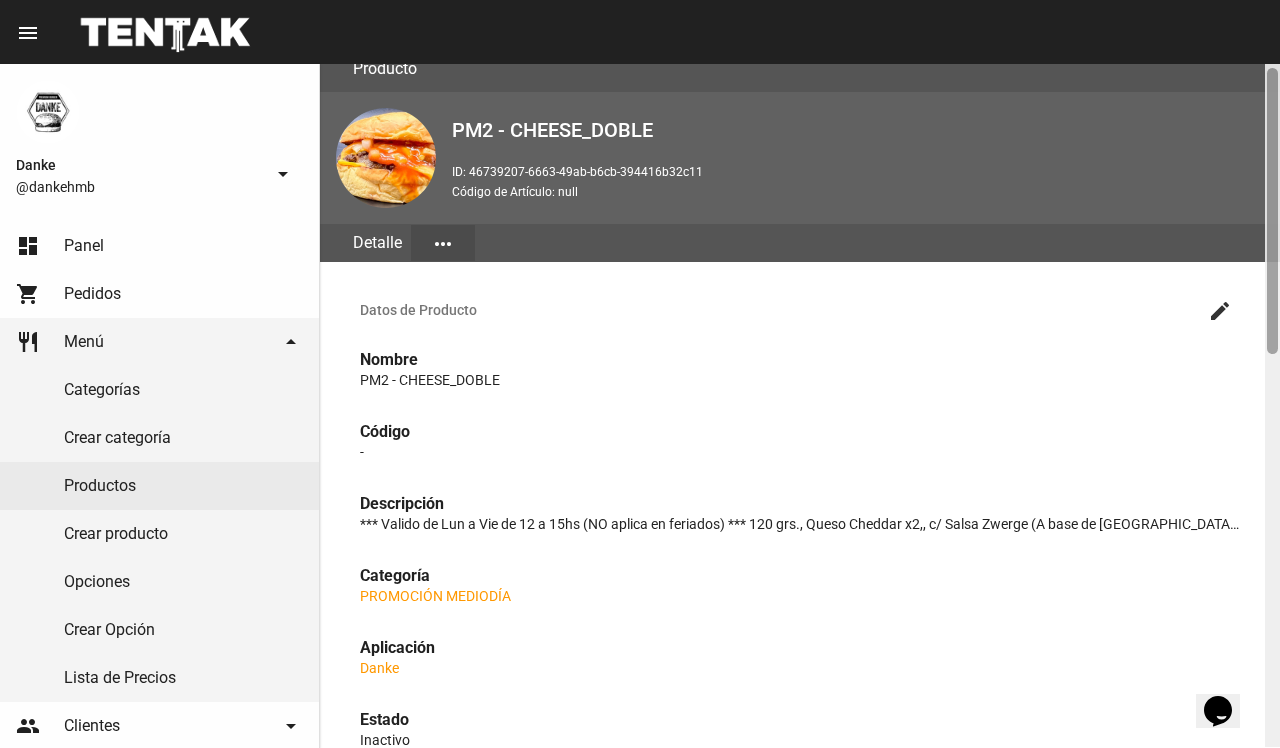 click 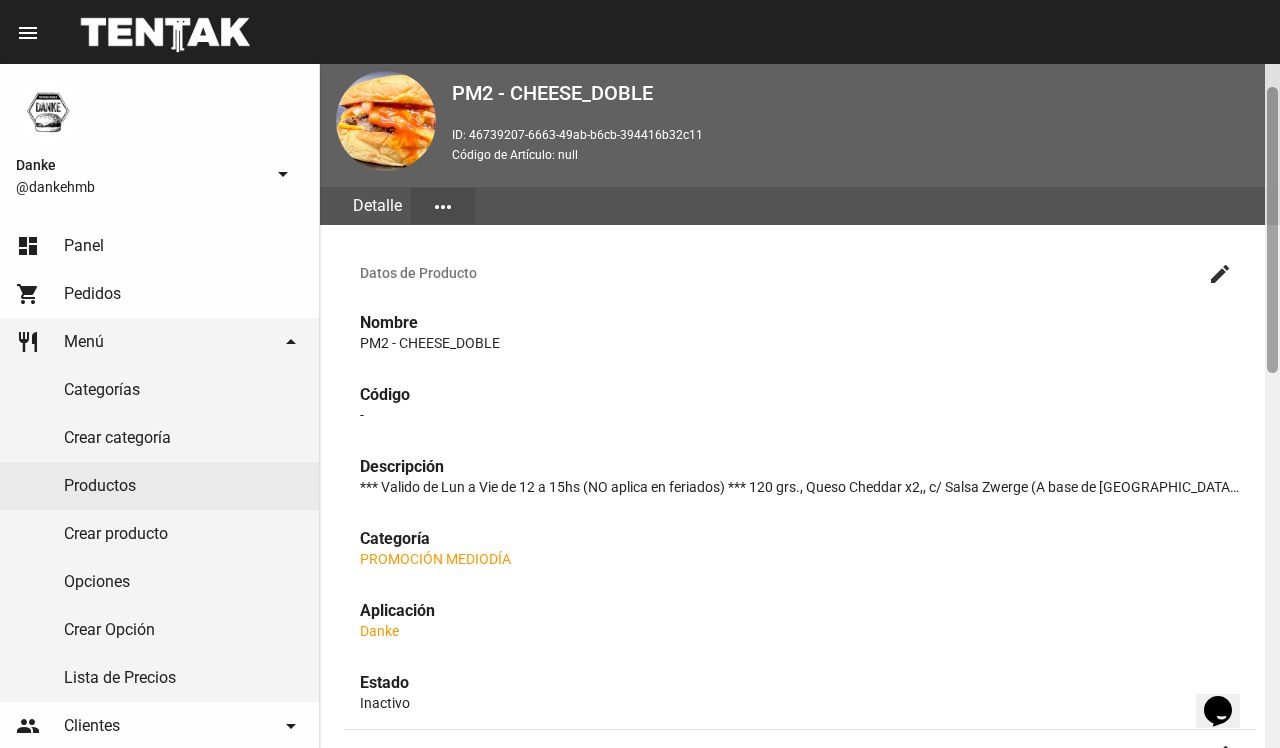 drag, startPoint x: 1276, startPoint y: 251, endPoint x: 1278, endPoint y: 268, distance: 17.117243 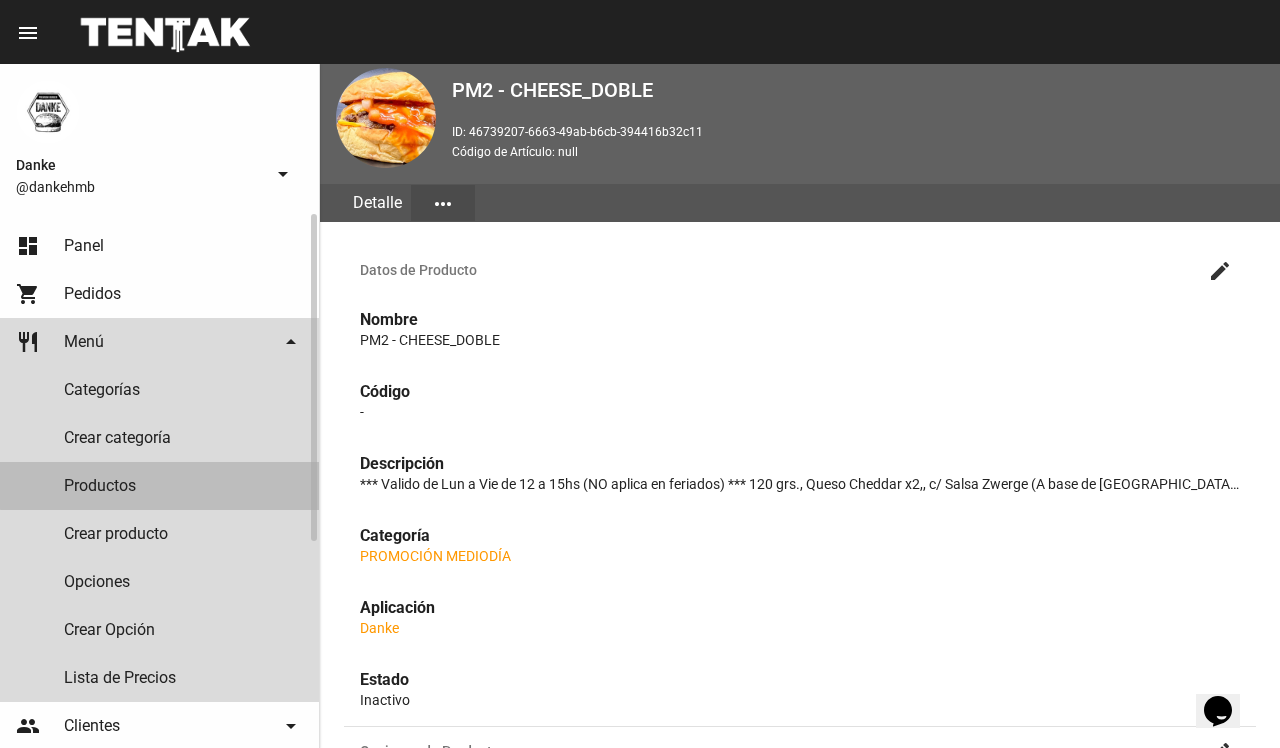 click on "Productos" 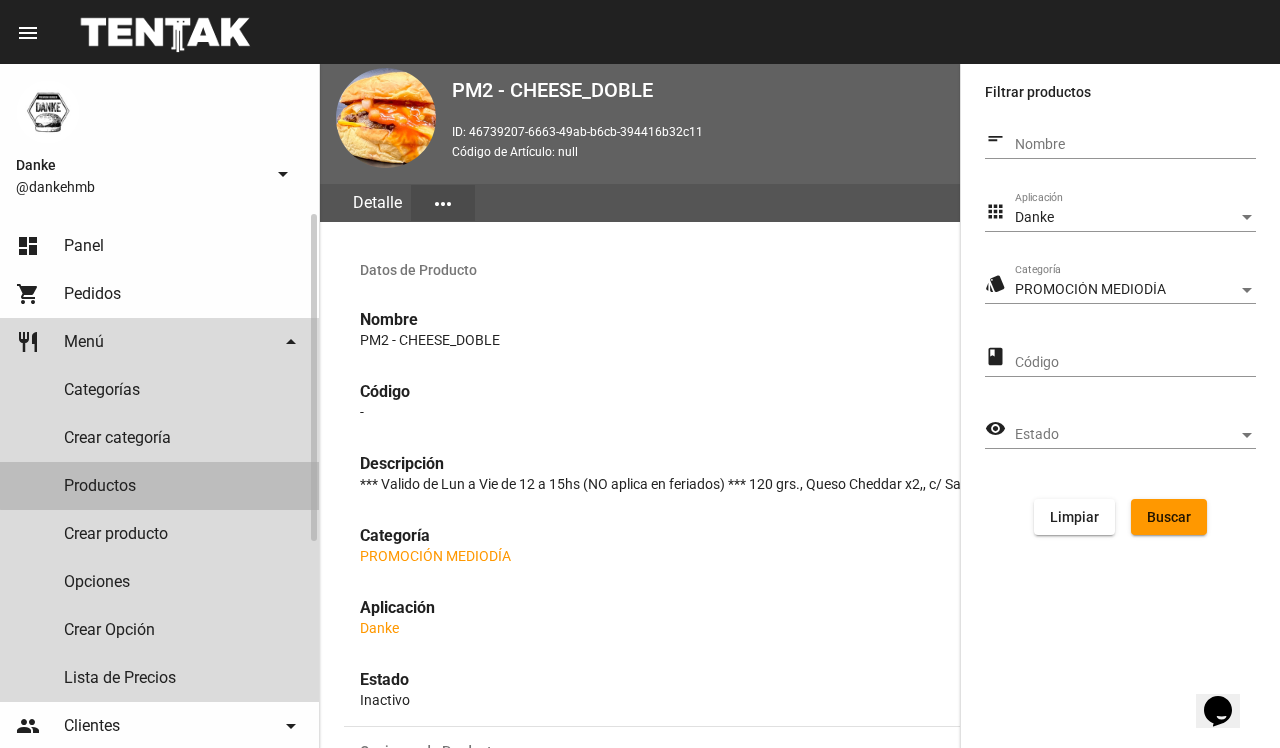 scroll, scrollTop: 0, scrollLeft: 0, axis: both 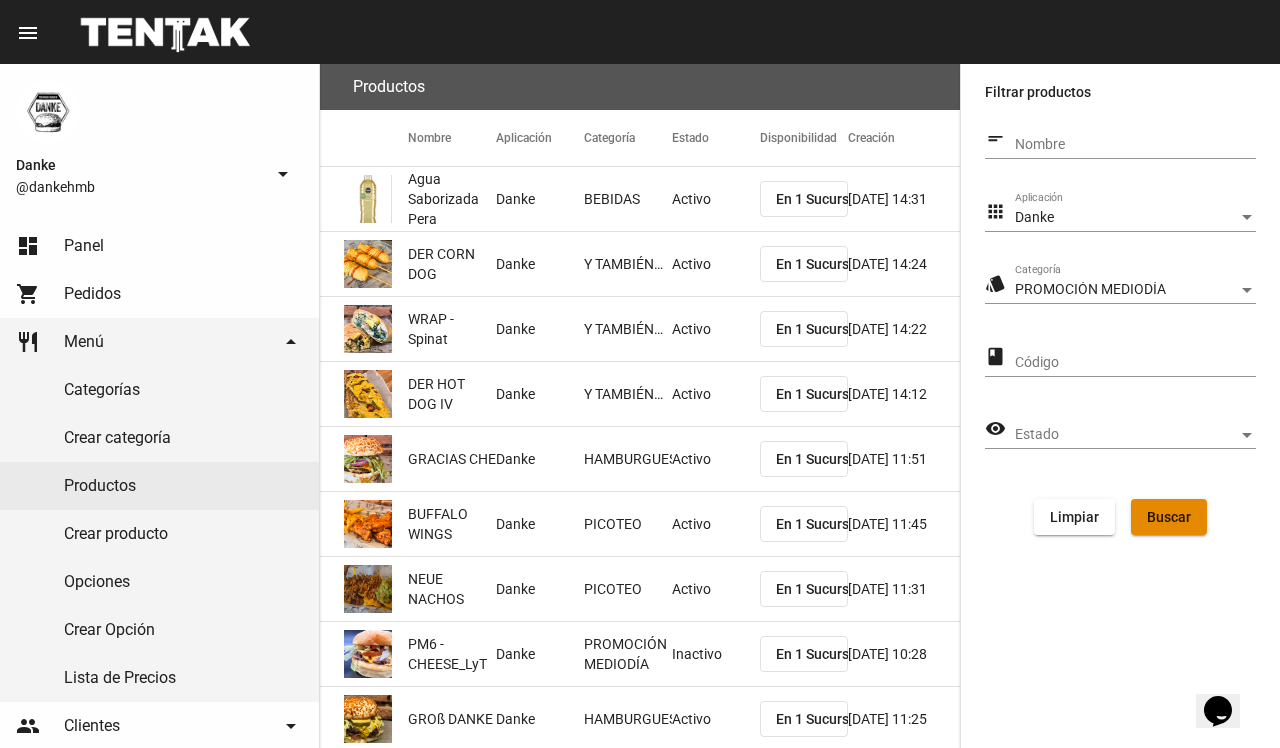 click on "Buscar" 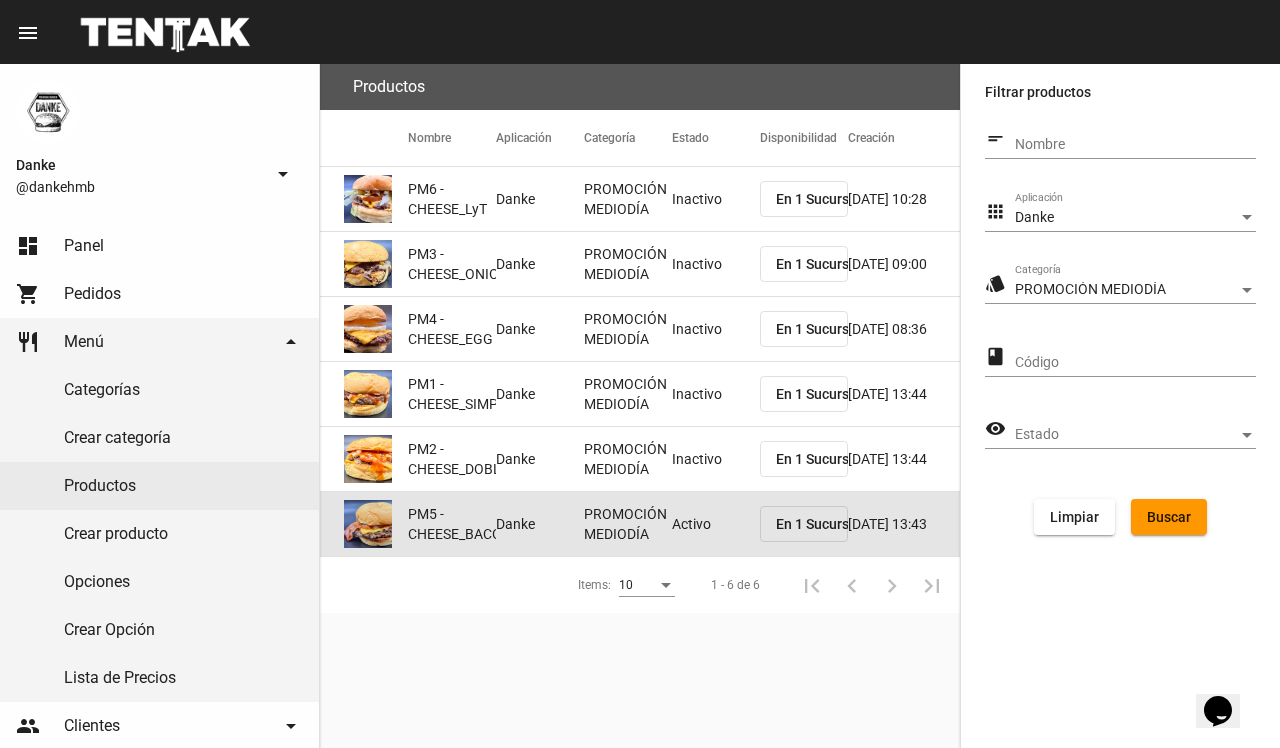 click on "Activo" 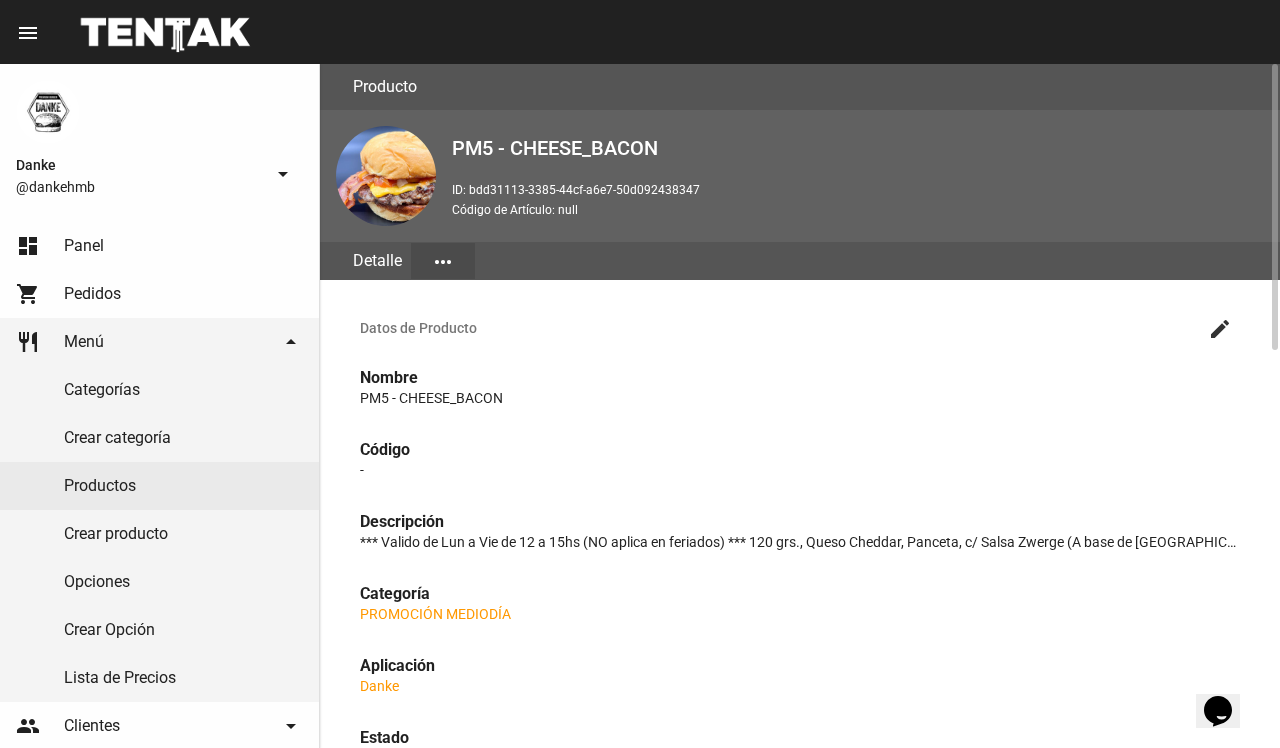 click on "create" 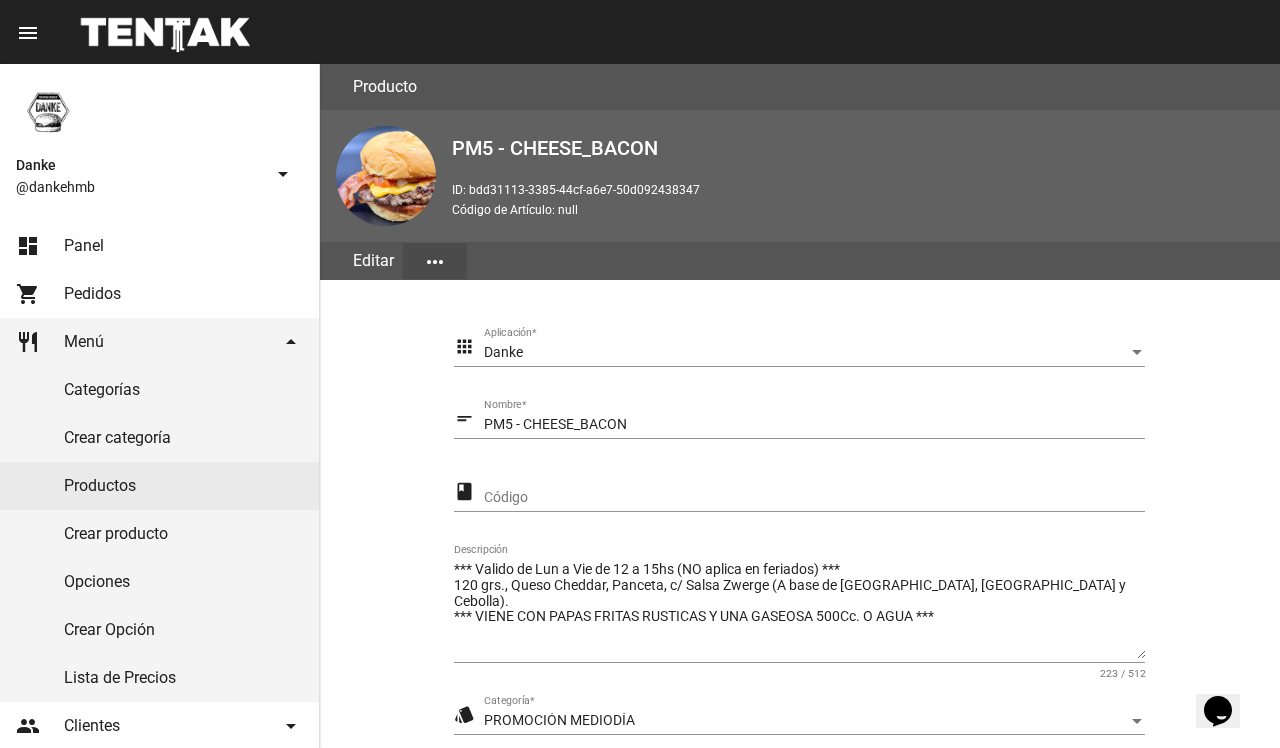 drag, startPoint x: 1278, startPoint y: 370, endPoint x: 1251, endPoint y: 391, distance: 34.20526 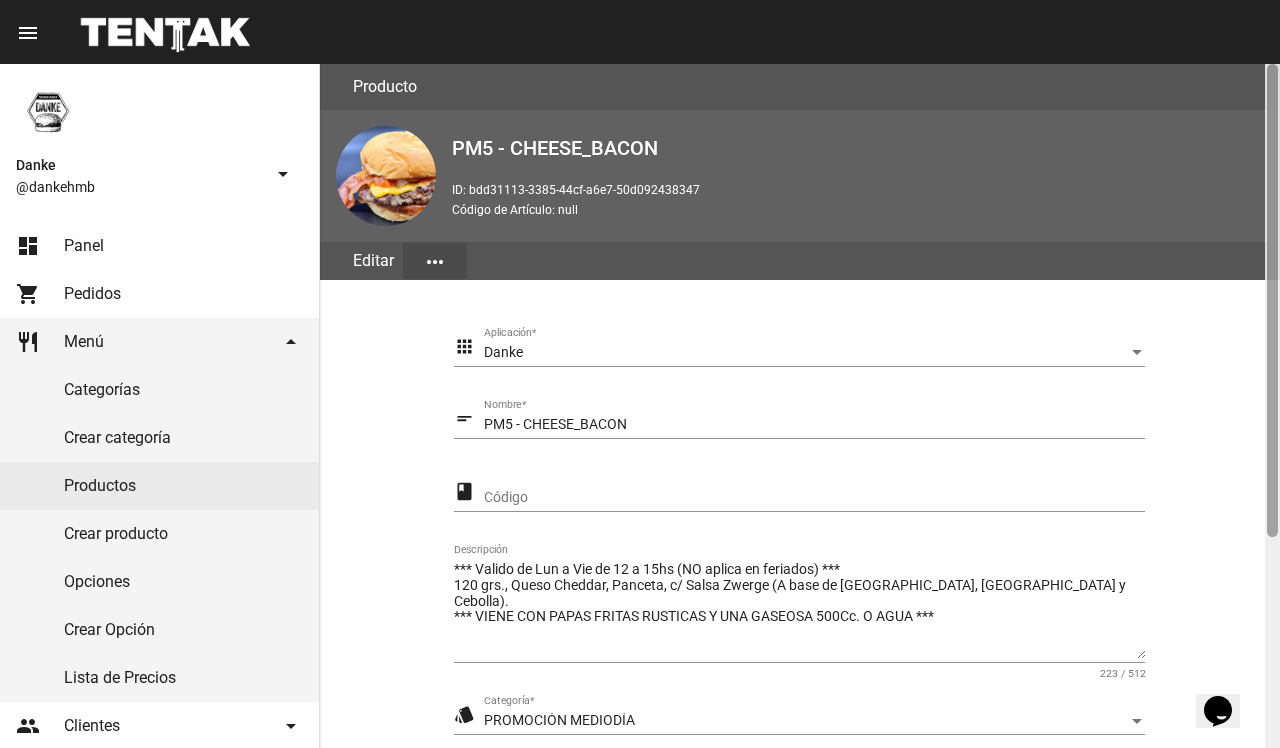 scroll, scrollTop: 305, scrollLeft: 0, axis: vertical 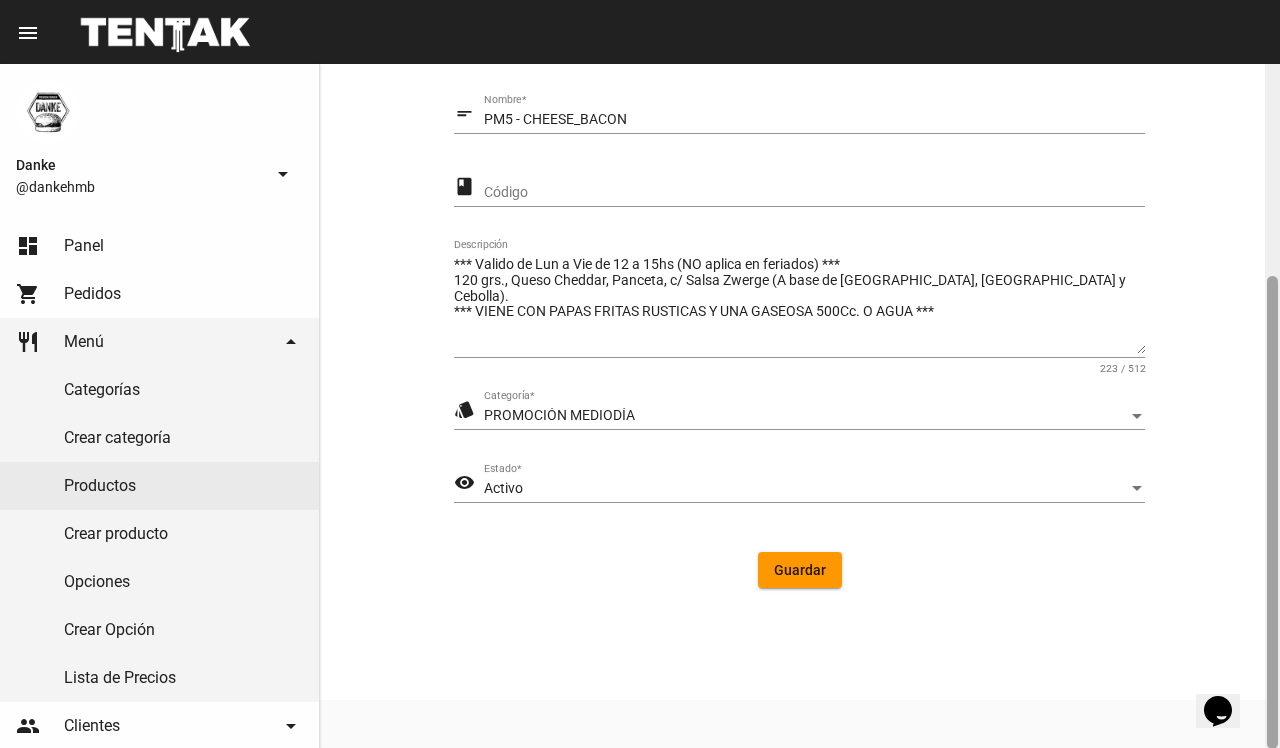 click 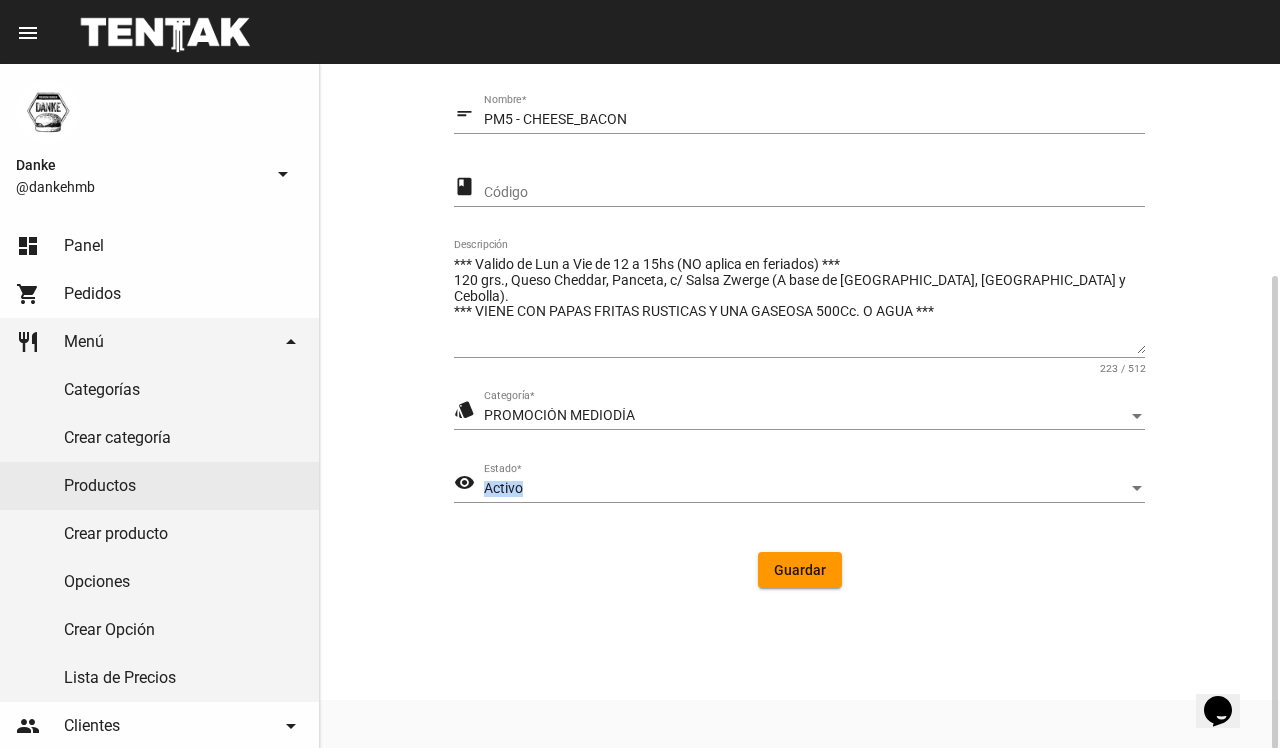 click on "Activo Estado  *" 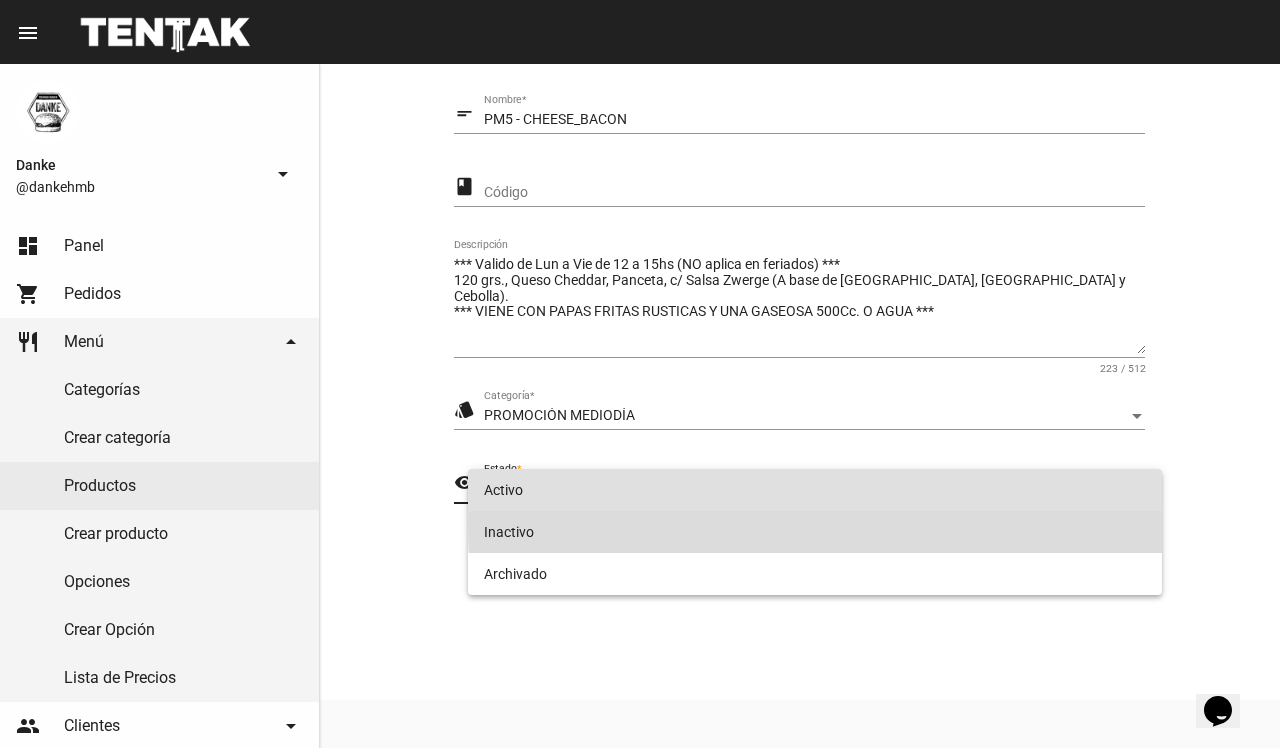 click on "Inactivo" at bounding box center (814, 532) 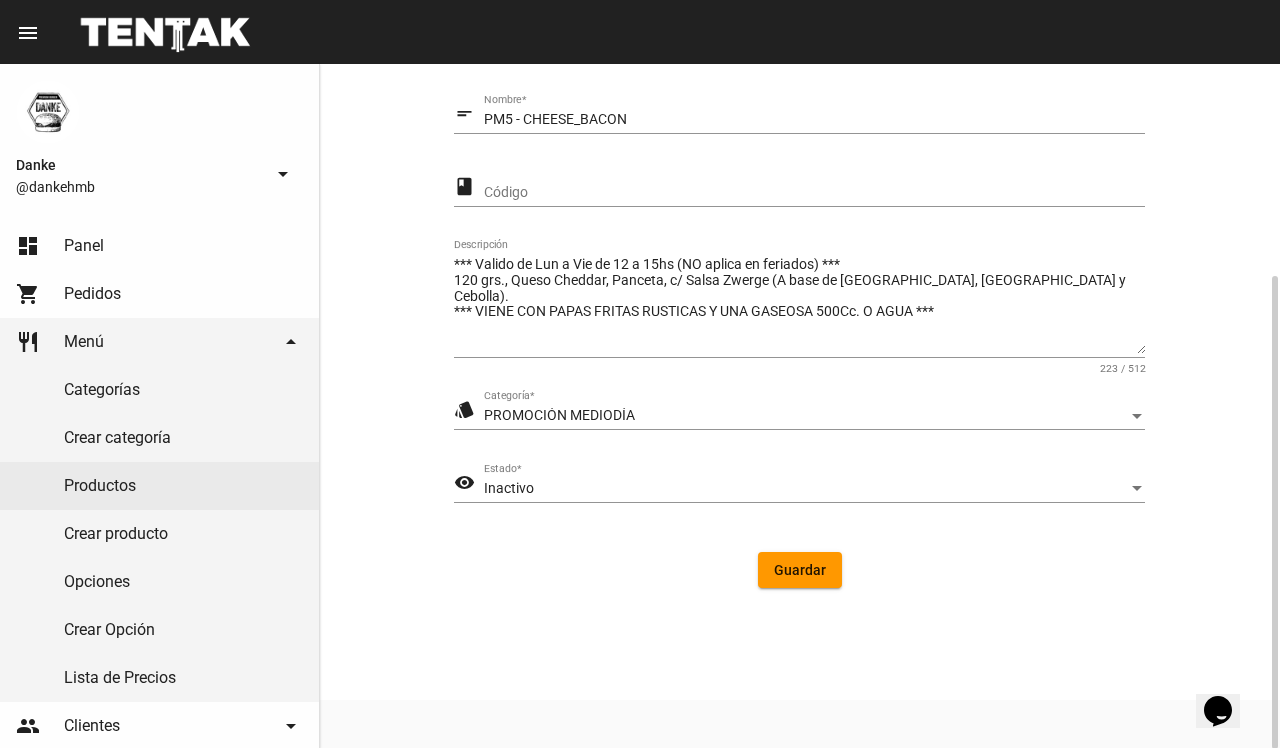 click on "apps Danke Aplicación  * short_text PM5 - CHEESE_BACON Nombre  * class Código *** Valido de Lun a Vie de 12 a 15hs (NO aplica en feriados) ***
120 grs., Queso Cheddar, Panceta, c/ Salsa Zwerge (A base de Ketchup, Mostaza y Cebolla).
*** VIENE CON PAPAS FRITAS RUSTICAS Y UNA GASEOSA 500Cc. O AGUA *** Descripción 223 / 512 style PROMOCIÓN MEDIODÍA Categoría  * visibility Inactivo Estado  * Guardar" 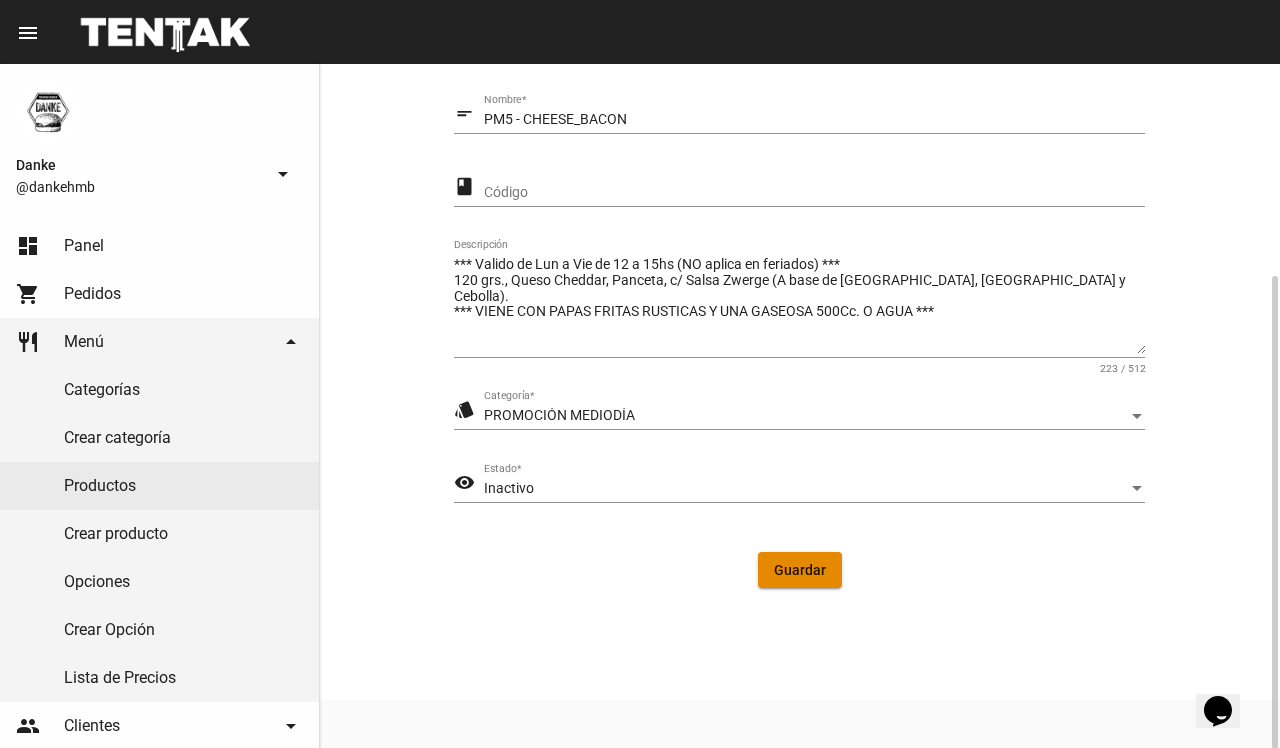 click on "Guardar" 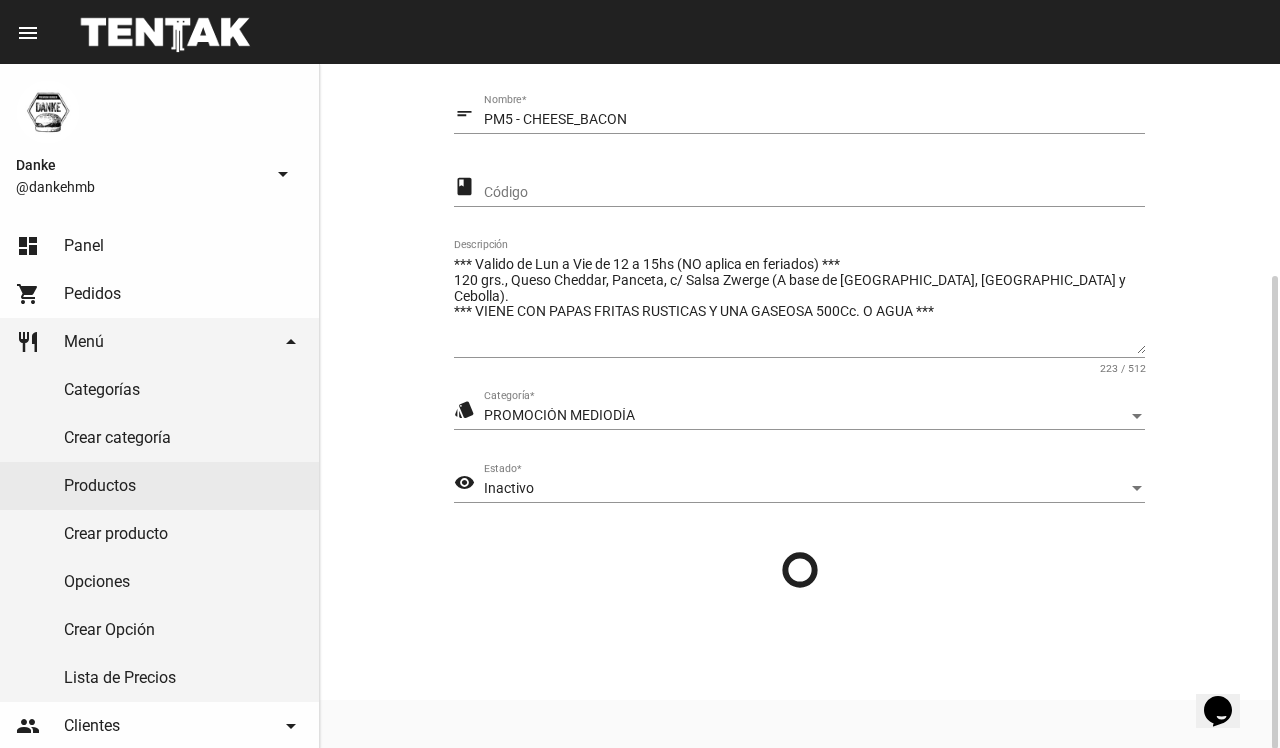 scroll, scrollTop: 0, scrollLeft: 0, axis: both 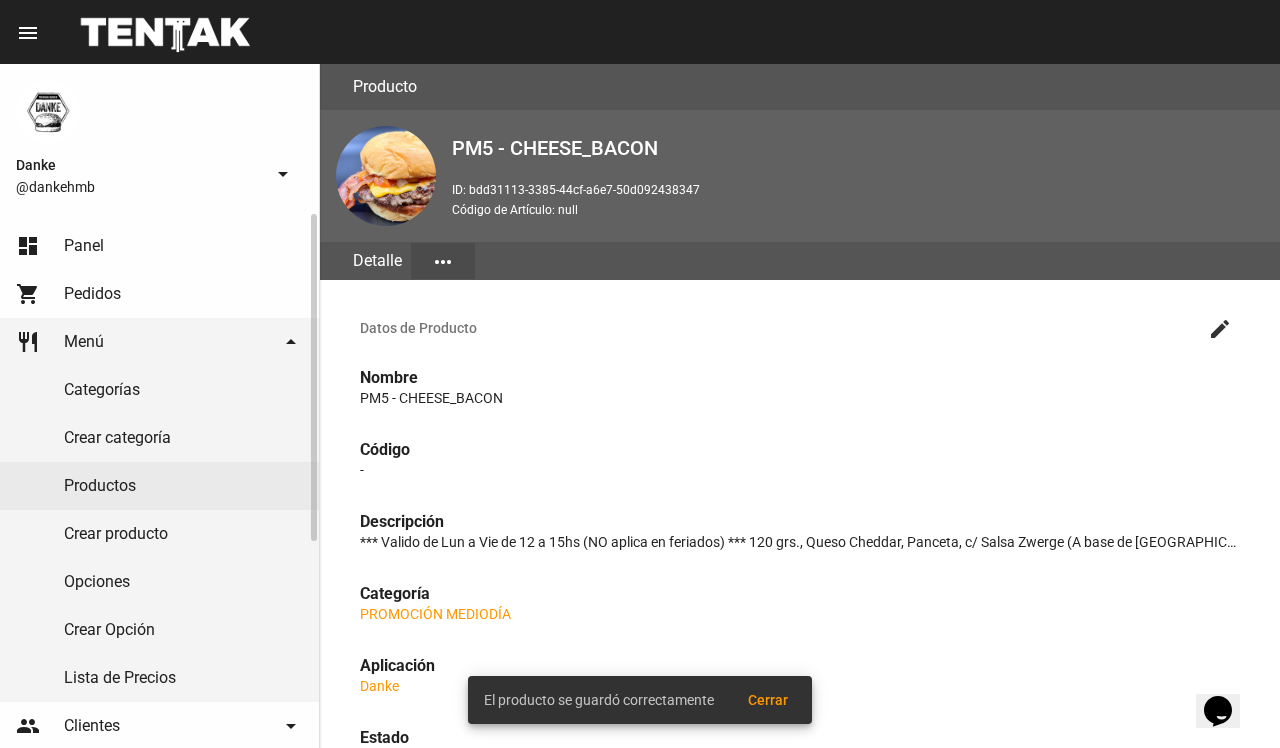 click on "dashboard" 